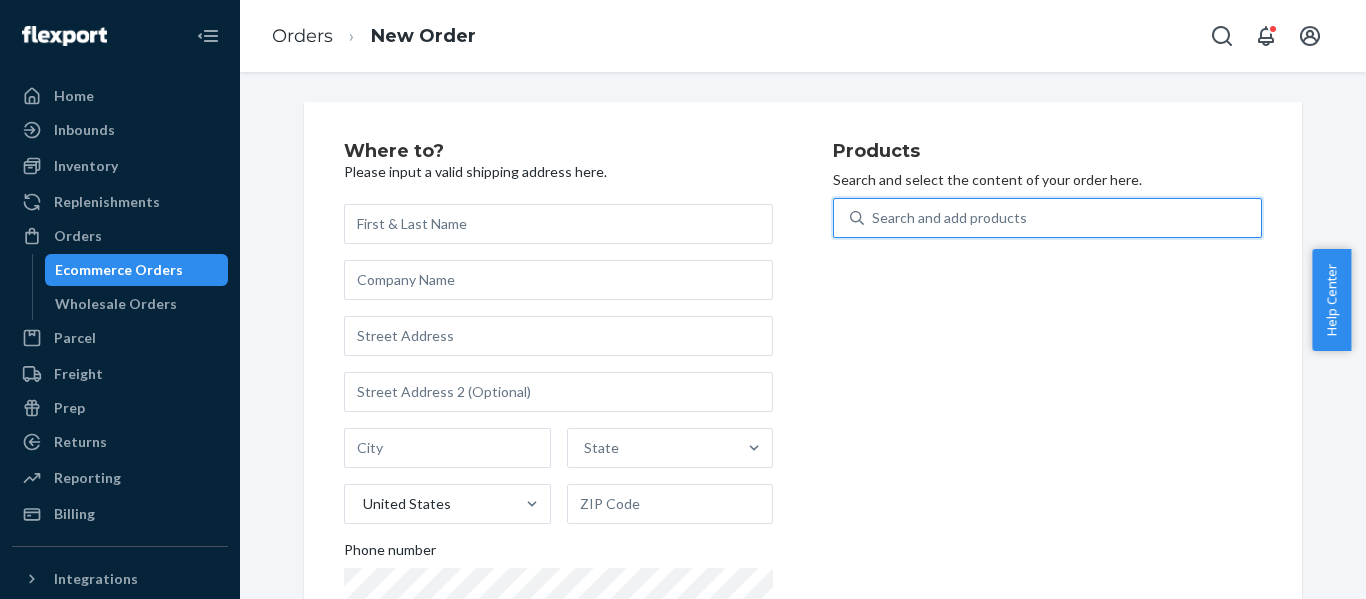 scroll, scrollTop: 0, scrollLeft: 0, axis: both 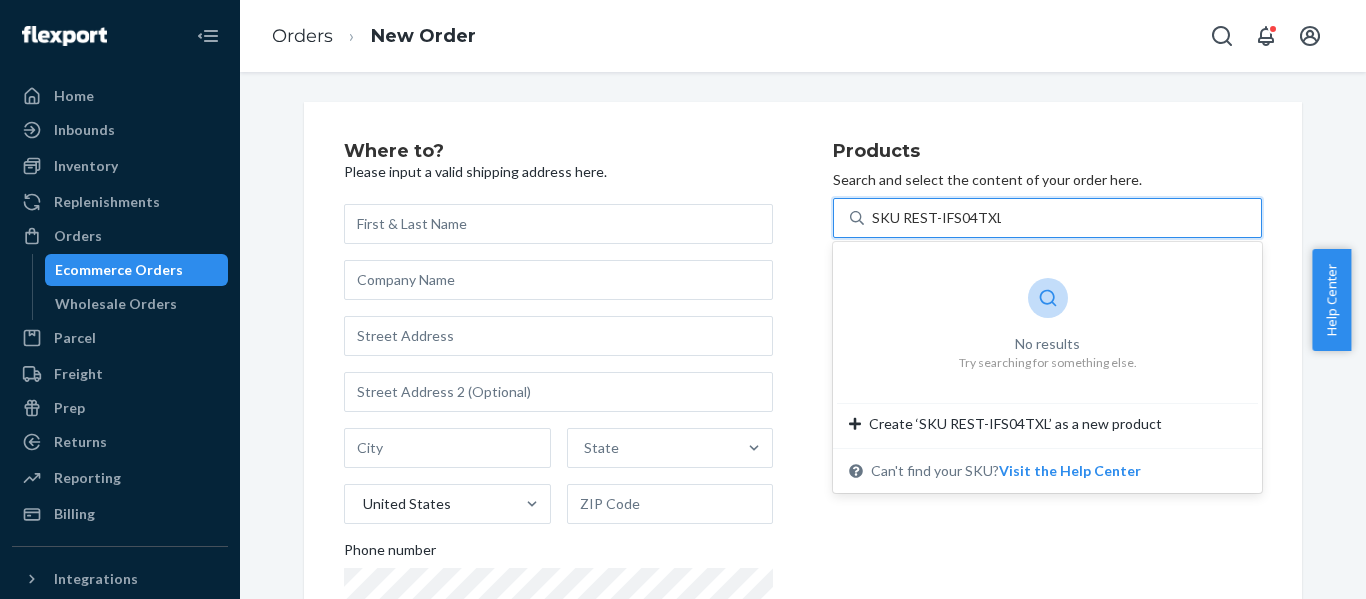 drag, startPoint x: 892, startPoint y: 219, endPoint x: 877, endPoint y: 226, distance: 16.552946 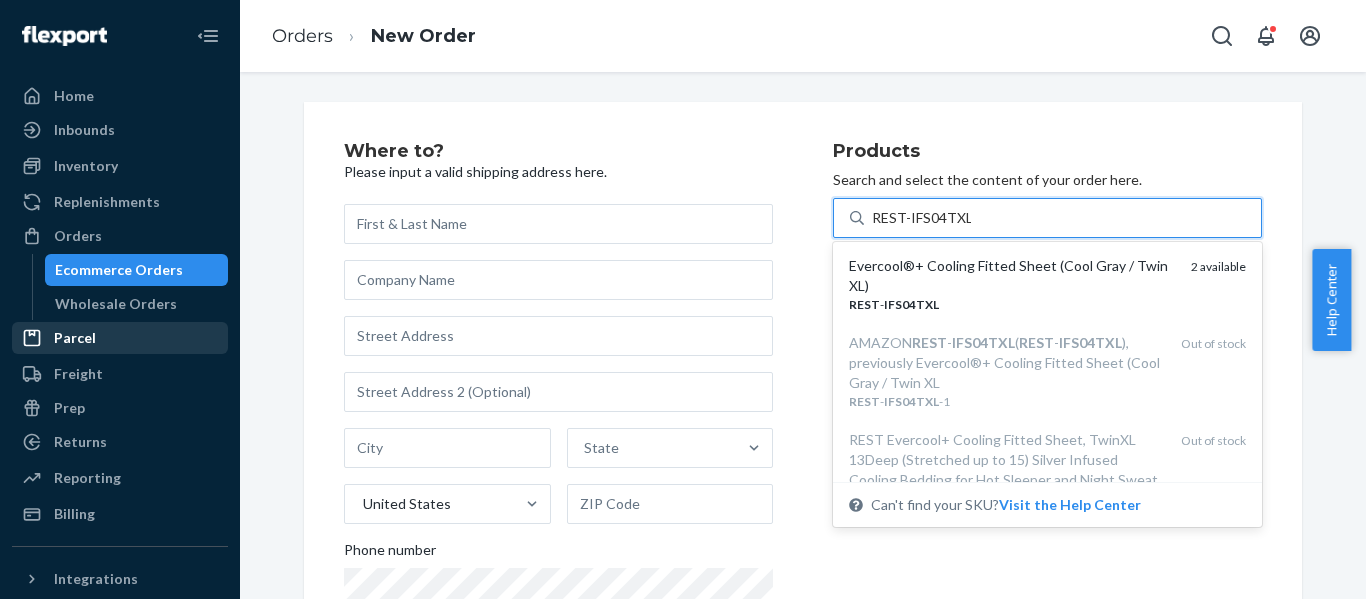 type on "REST-IFS04TXL" 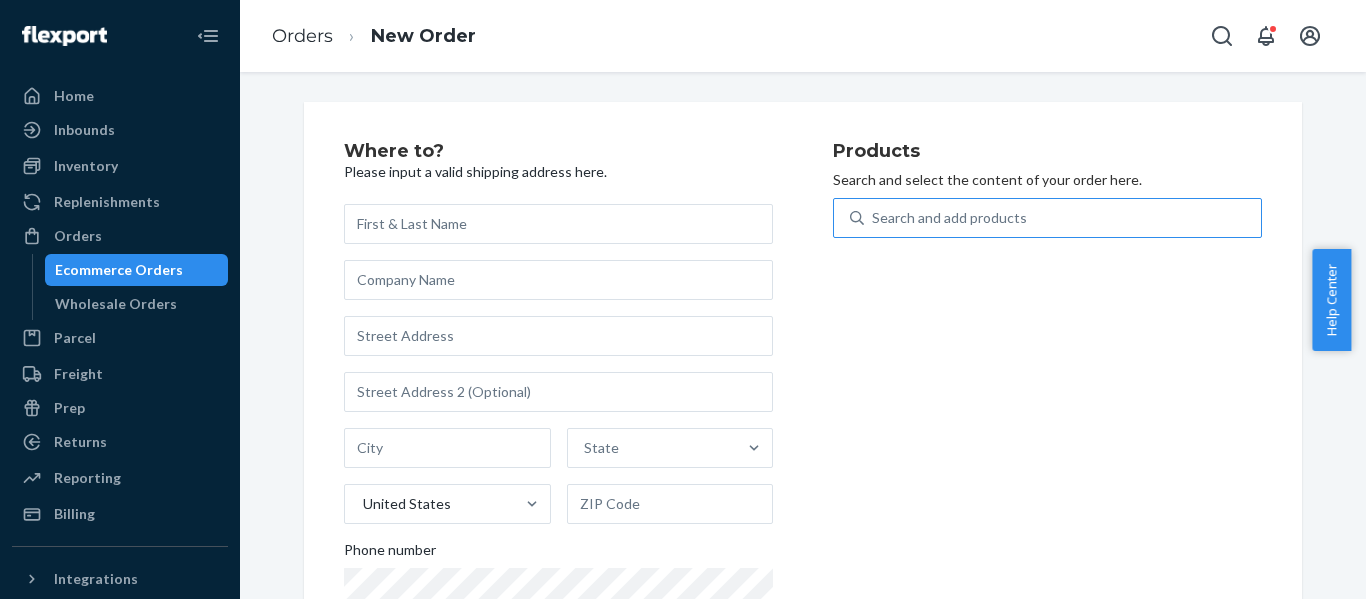 click on "Search and add products" at bounding box center (1062, 218) 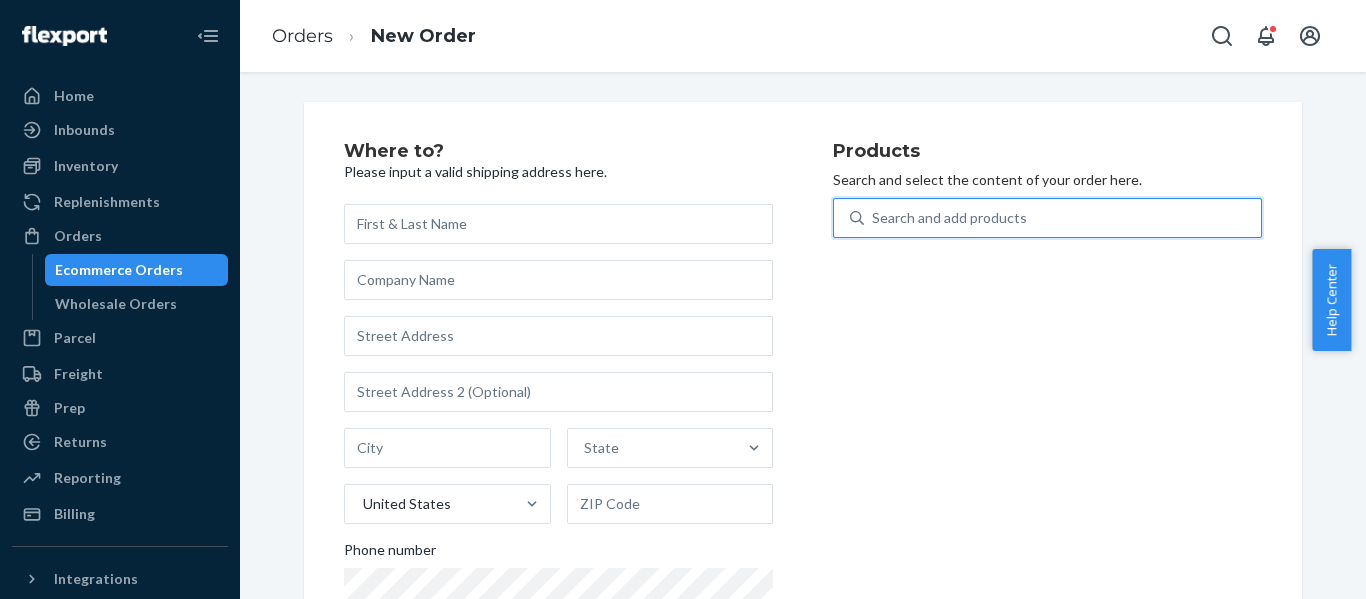 click on "Search and add products" at bounding box center (949, 218) 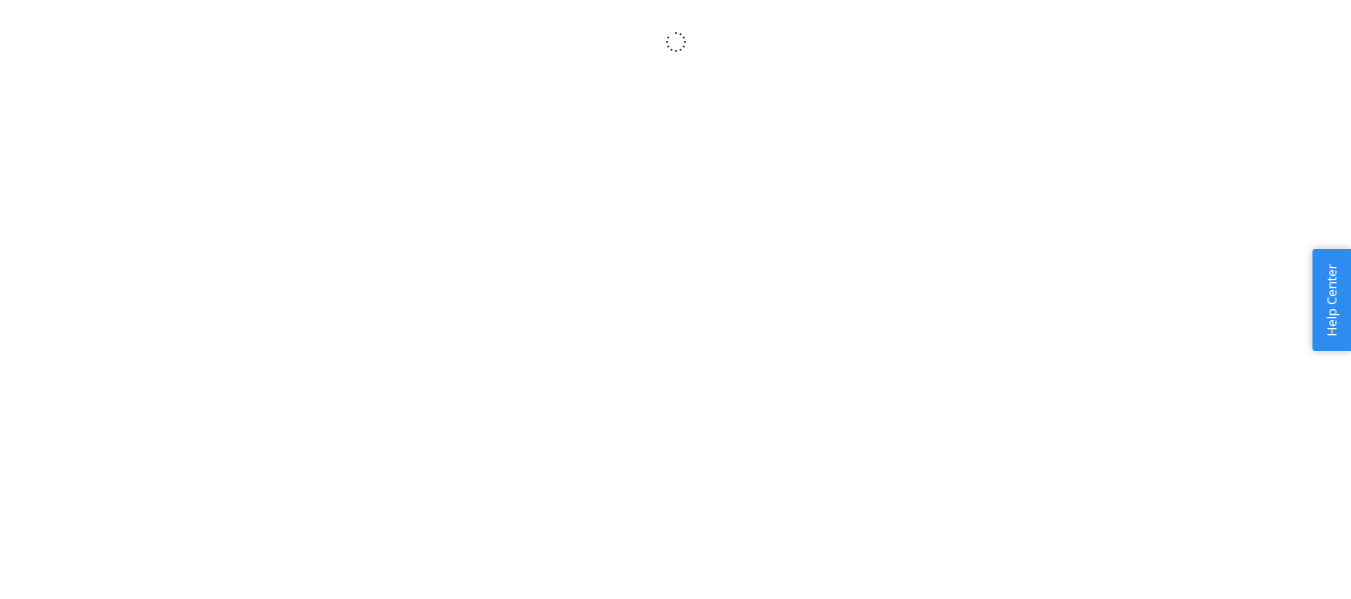 scroll, scrollTop: 0, scrollLeft: 0, axis: both 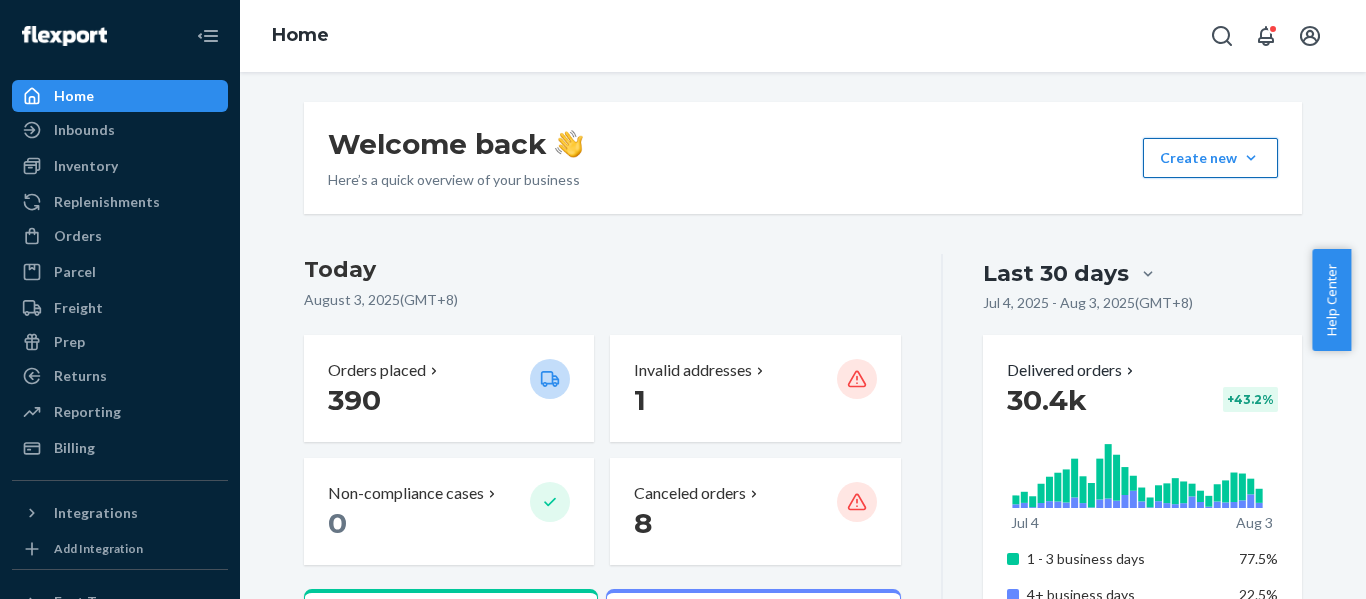click on "Create new Create new inbound Create new order Create new product" at bounding box center (1210, 158) 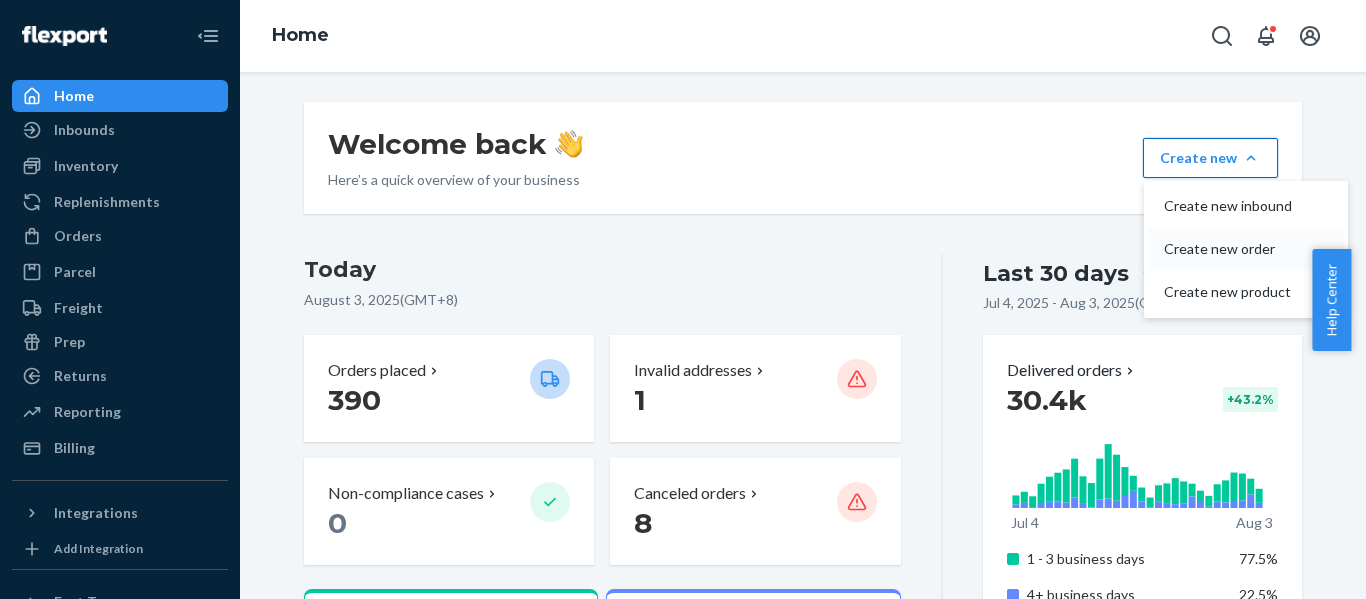 click on "Create new order" at bounding box center [1228, 249] 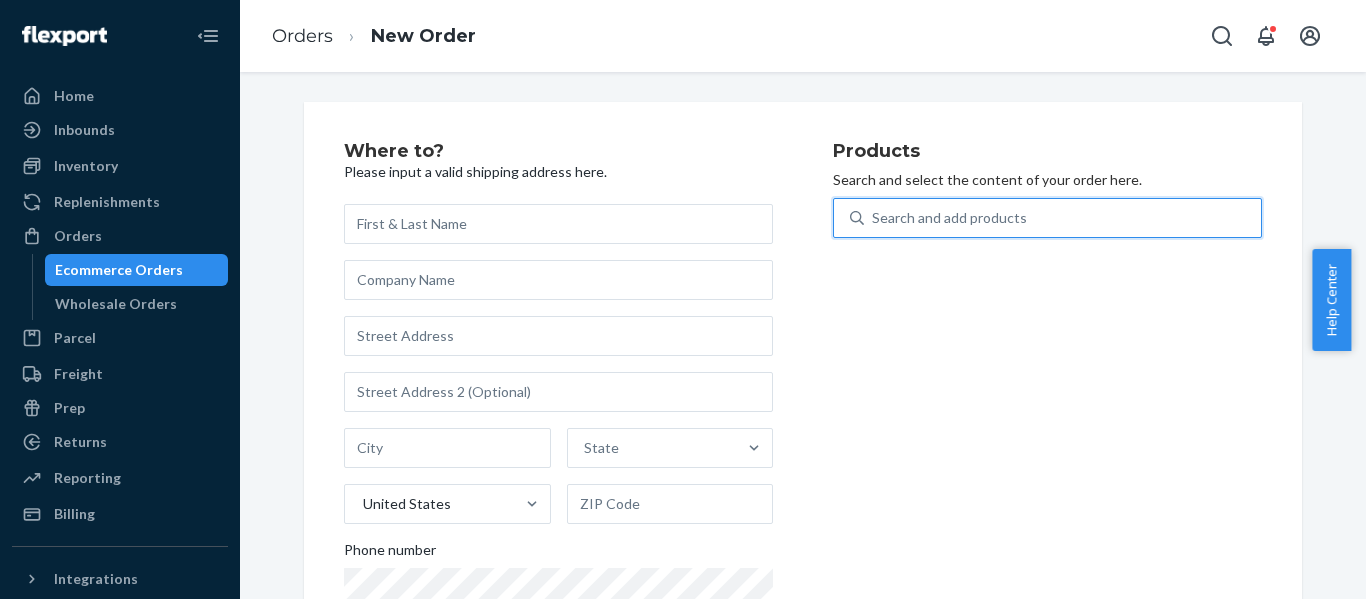 click on "Search and add products" at bounding box center [949, 218] 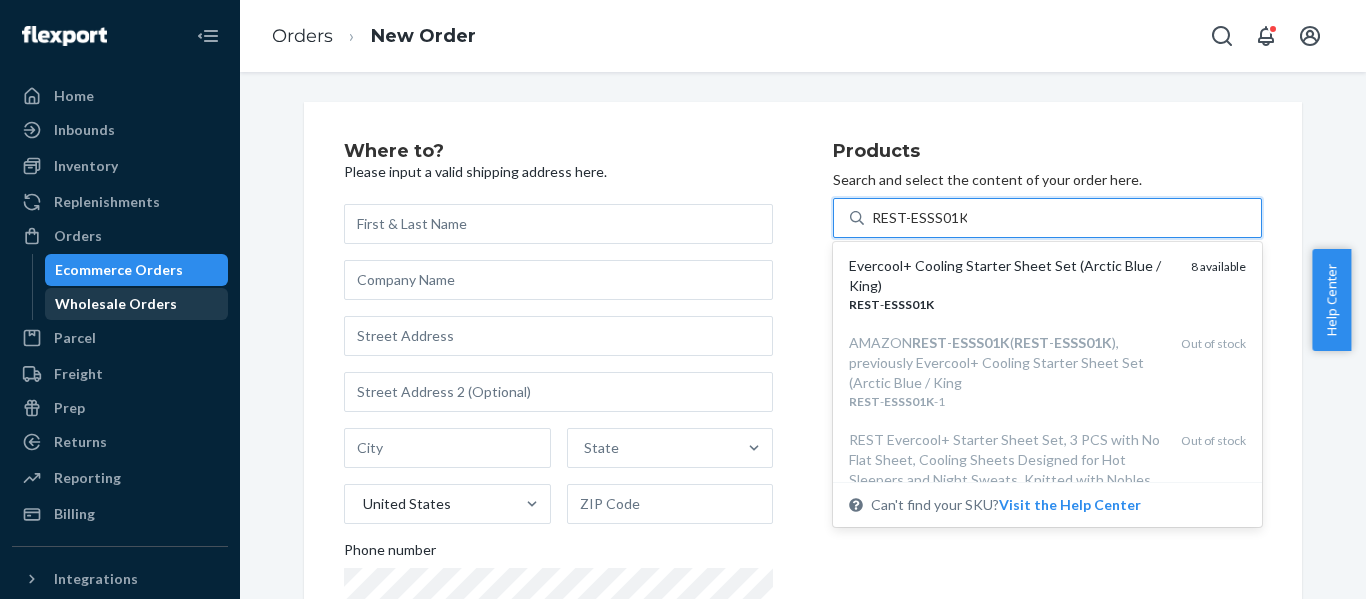 type on "REST-ESSS01K" 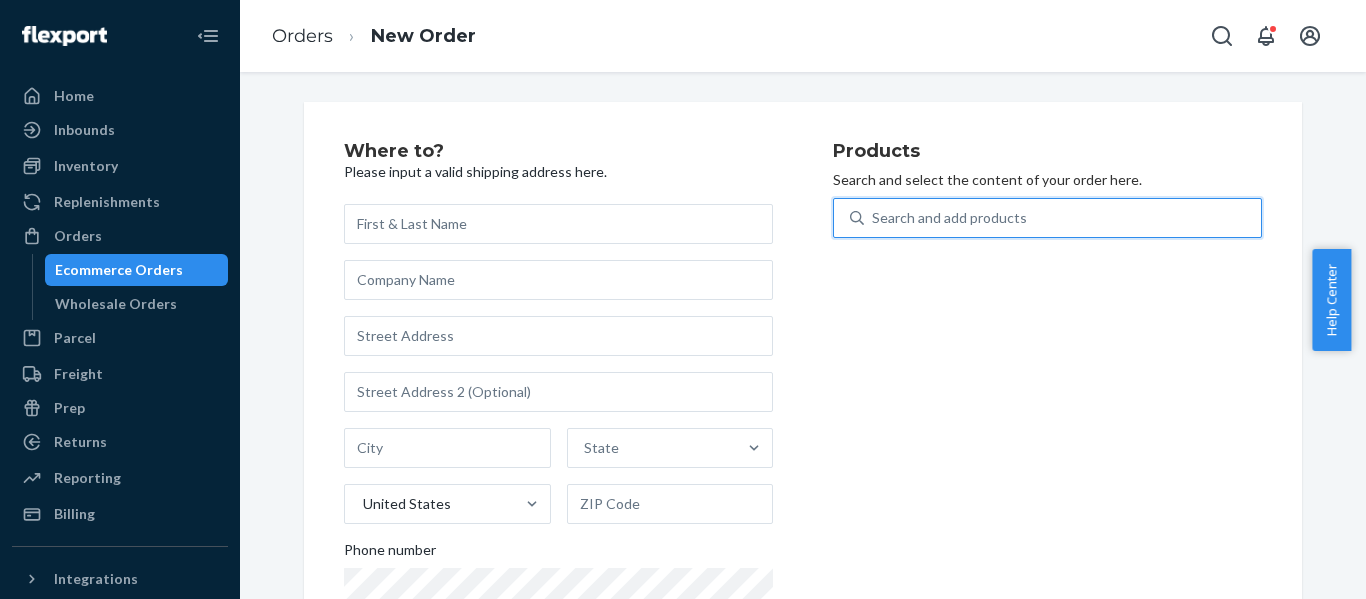 click on "Search and add products" at bounding box center (949, 218) 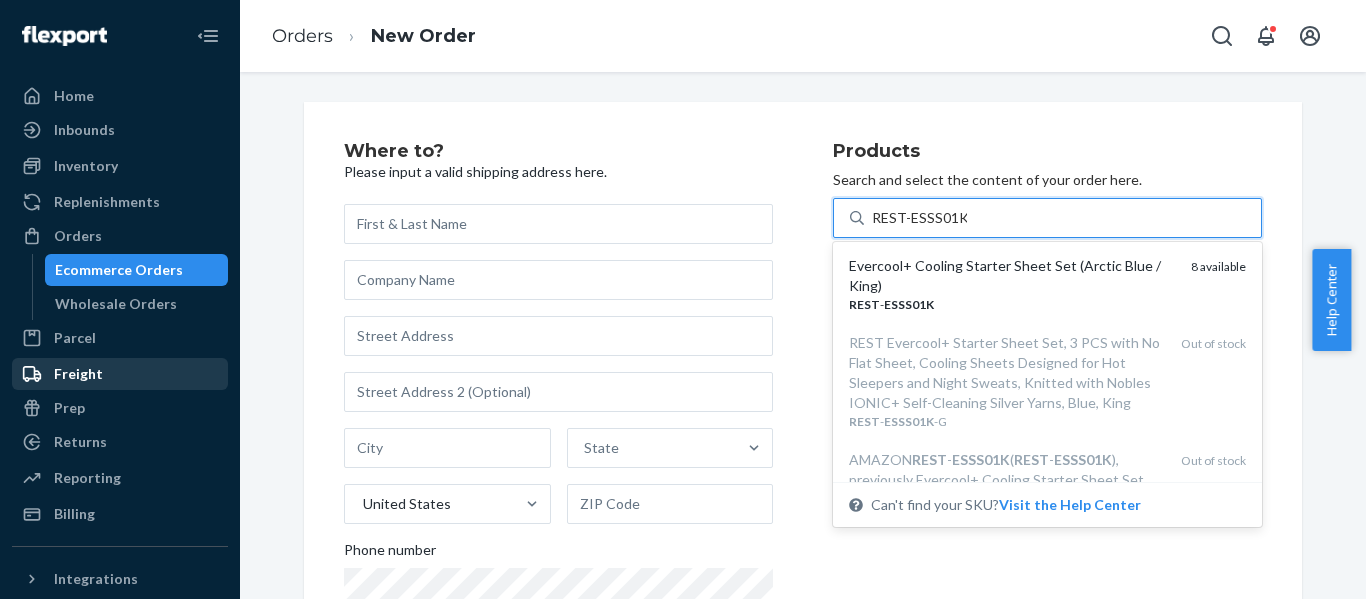 type on "REST-ESSS01K" 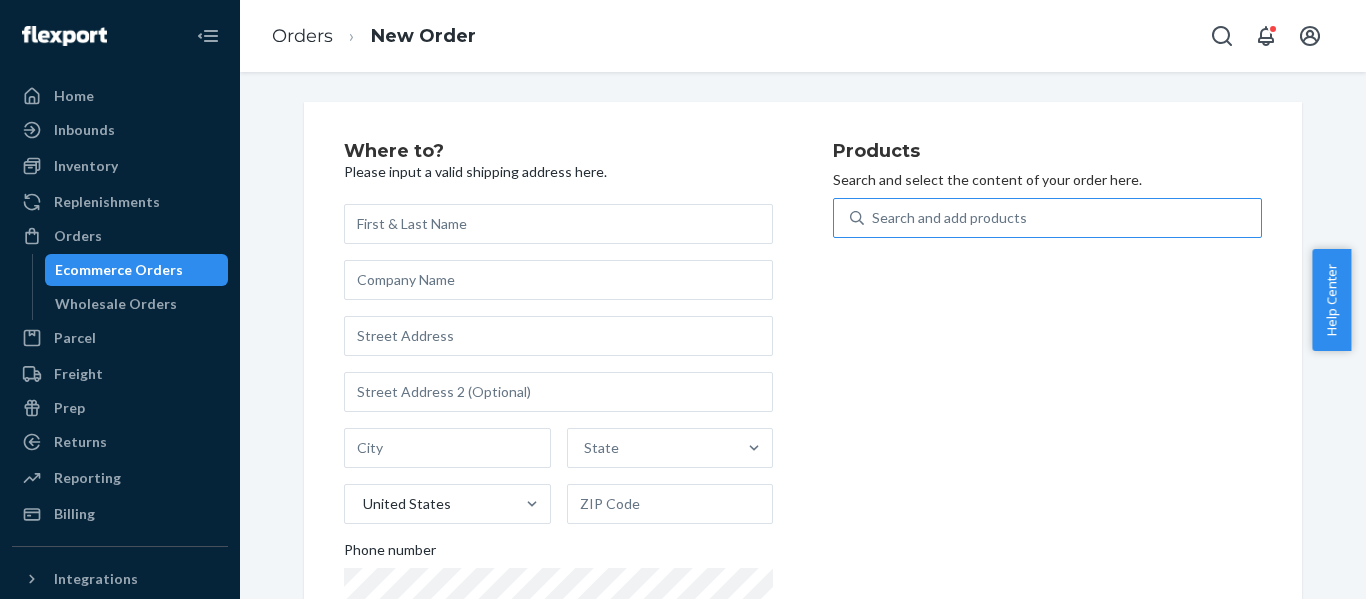 click on "Search and add products" at bounding box center [949, 218] 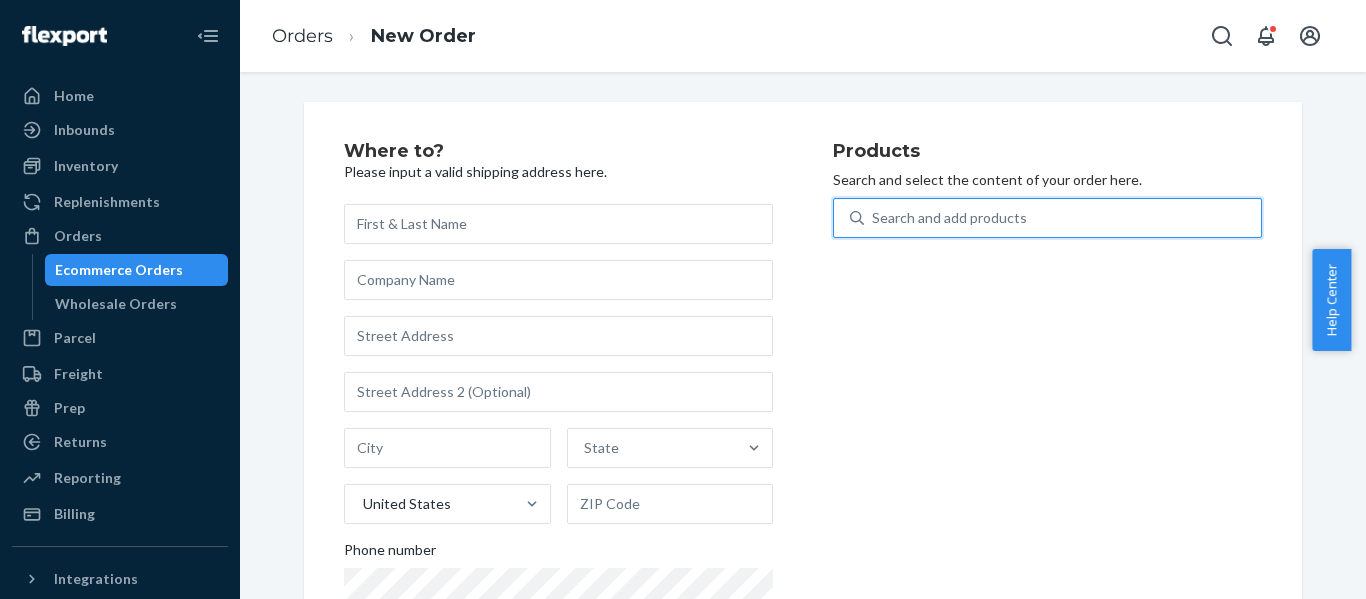 paste on "REST-IFS04TXL" 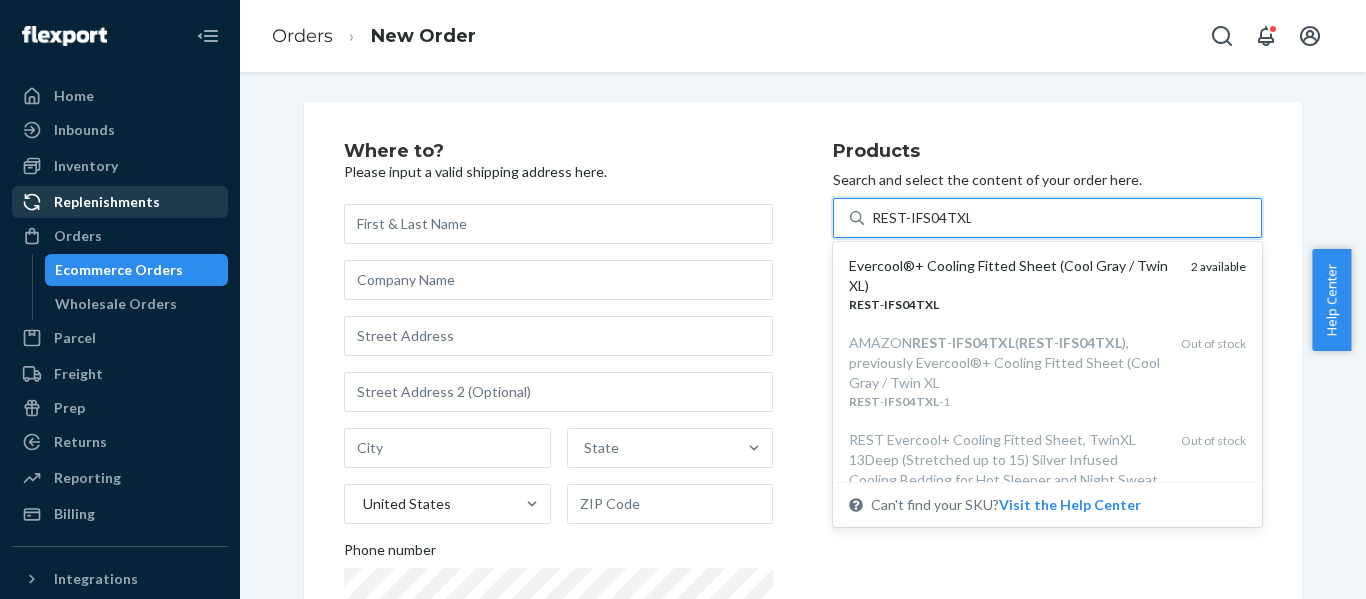 type on "REST-IFS04TXL" 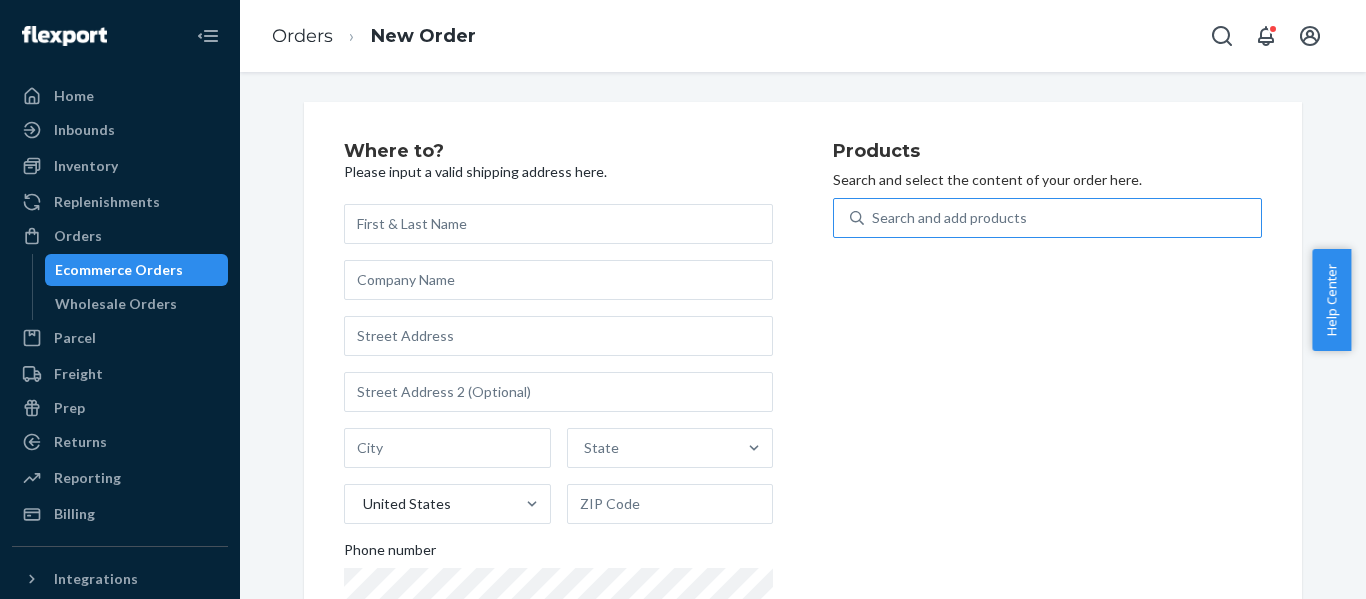 click on "Search and add products" at bounding box center [949, 218] 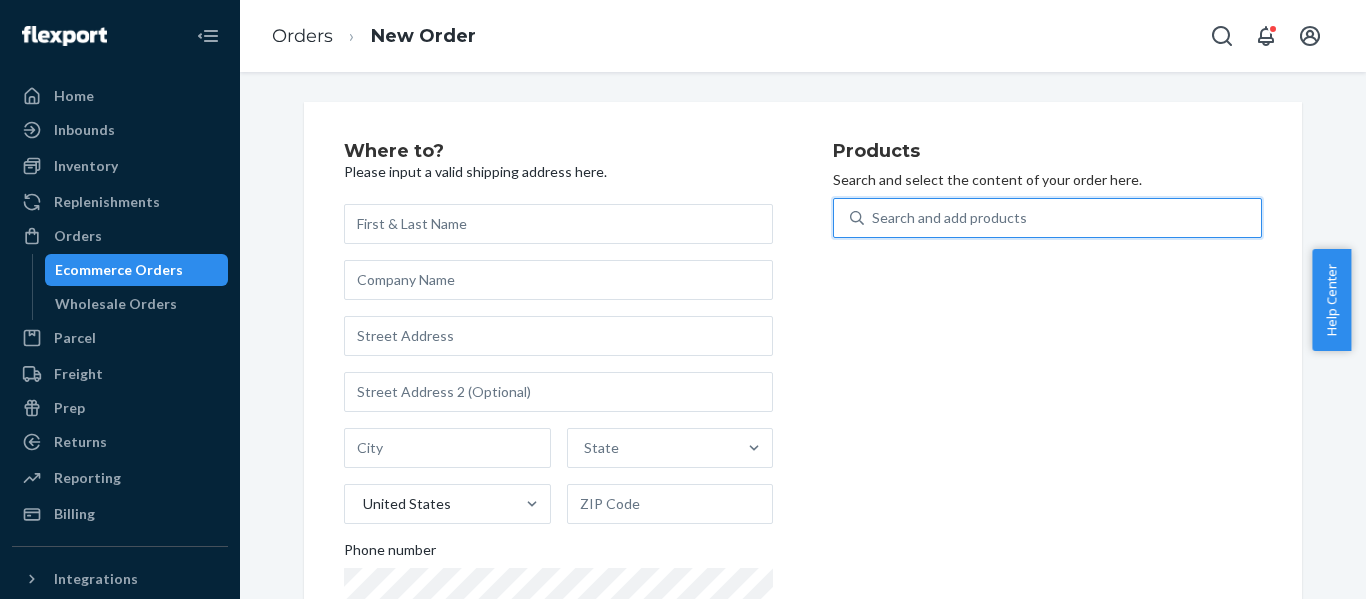 paste on "REST-IFS04TXL" 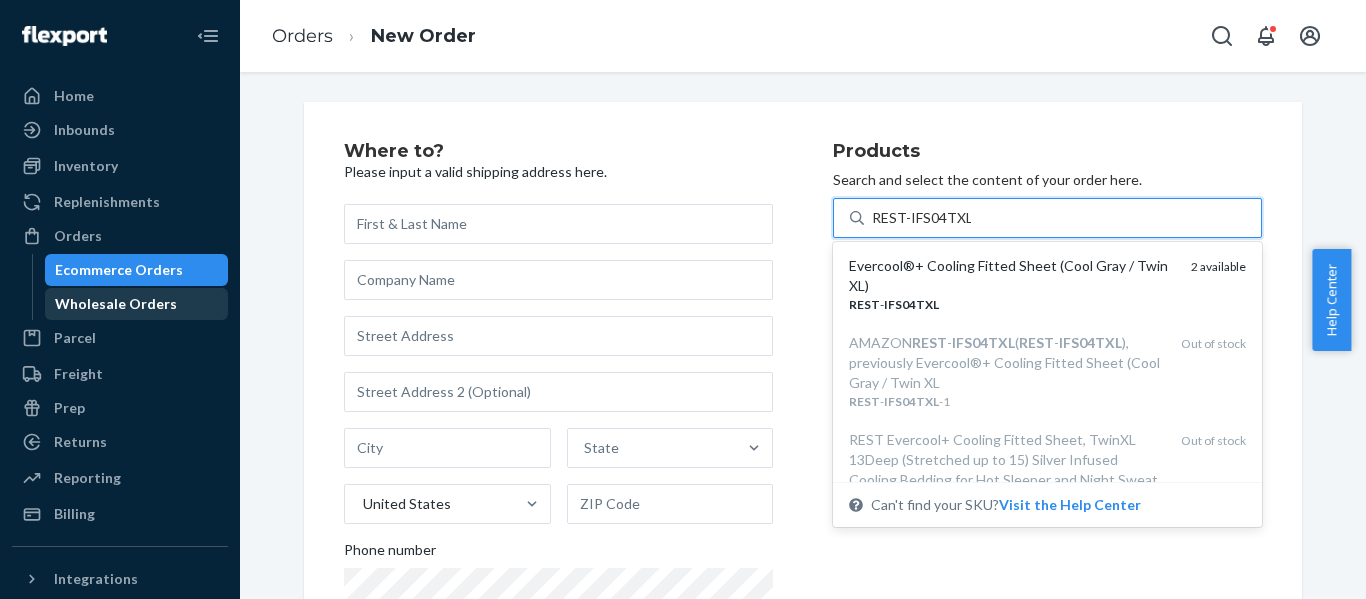 type on "REST-IFS04TXL" 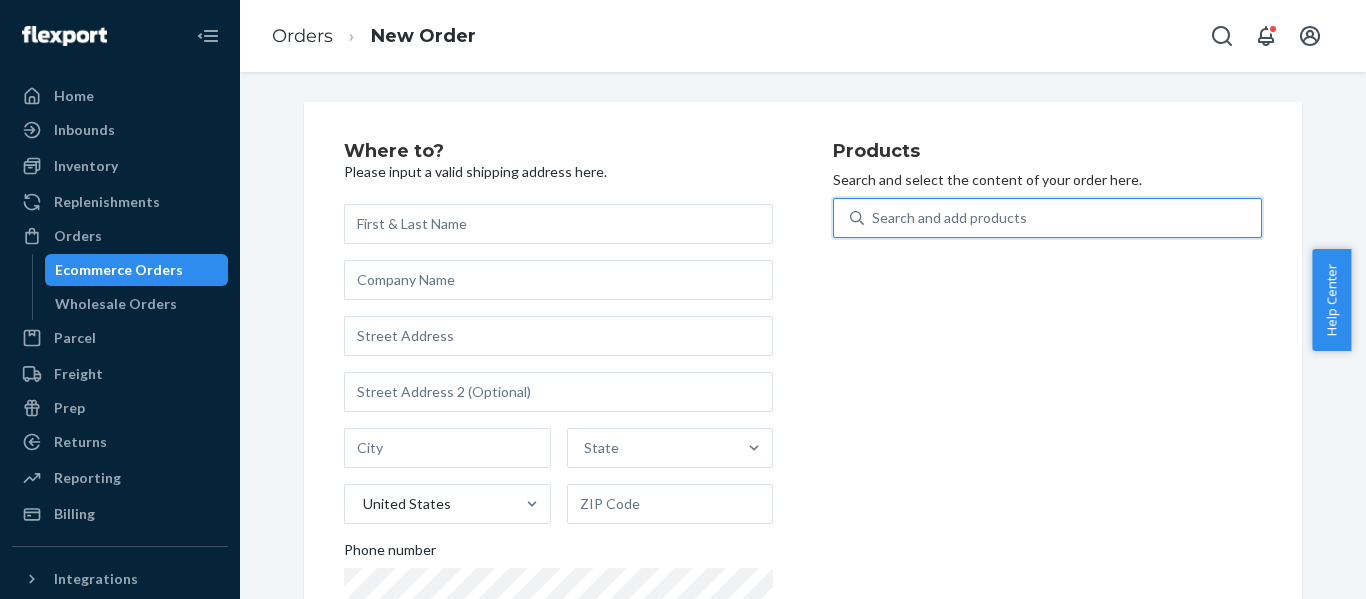 paste on "SKU REST-IFS06K" 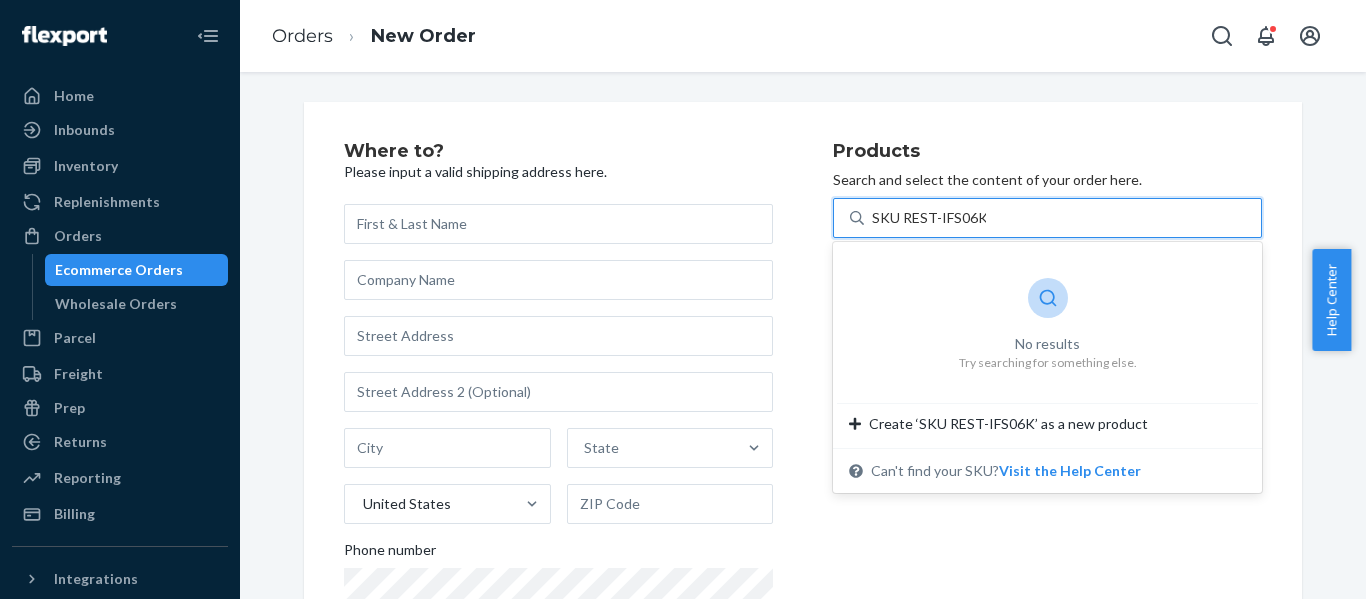 click on "SKU REST-IFS06K" at bounding box center [929, 218] 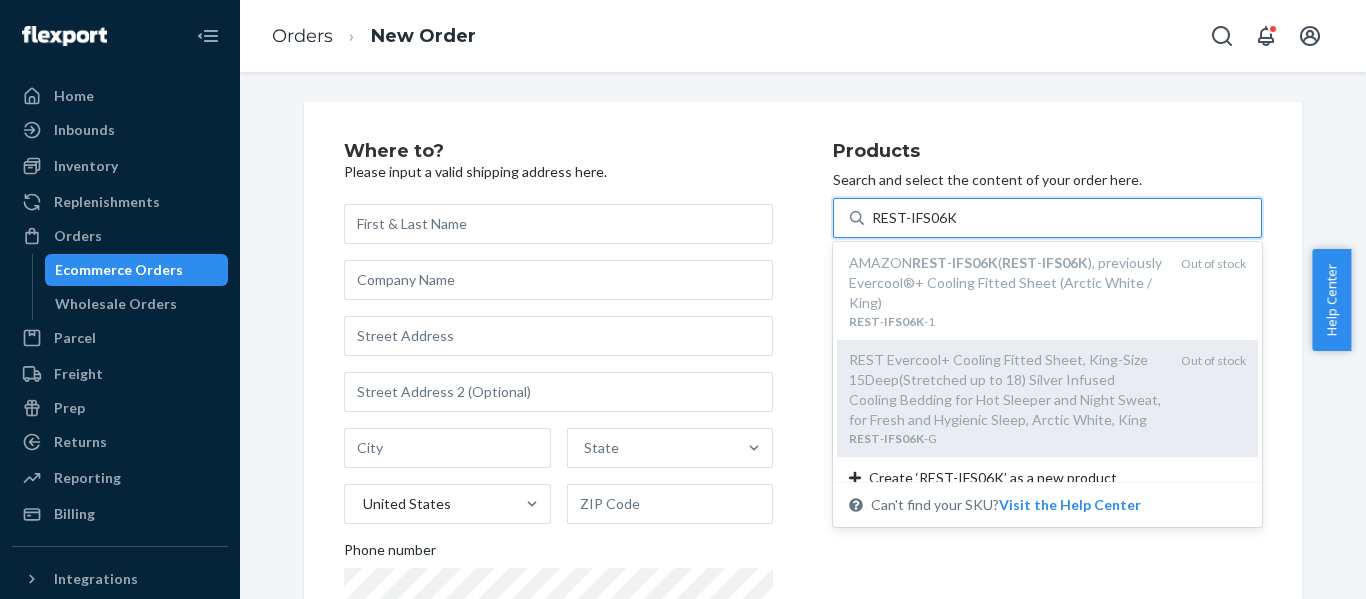 scroll, scrollTop: 120, scrollLeft: 0, axis: vertical 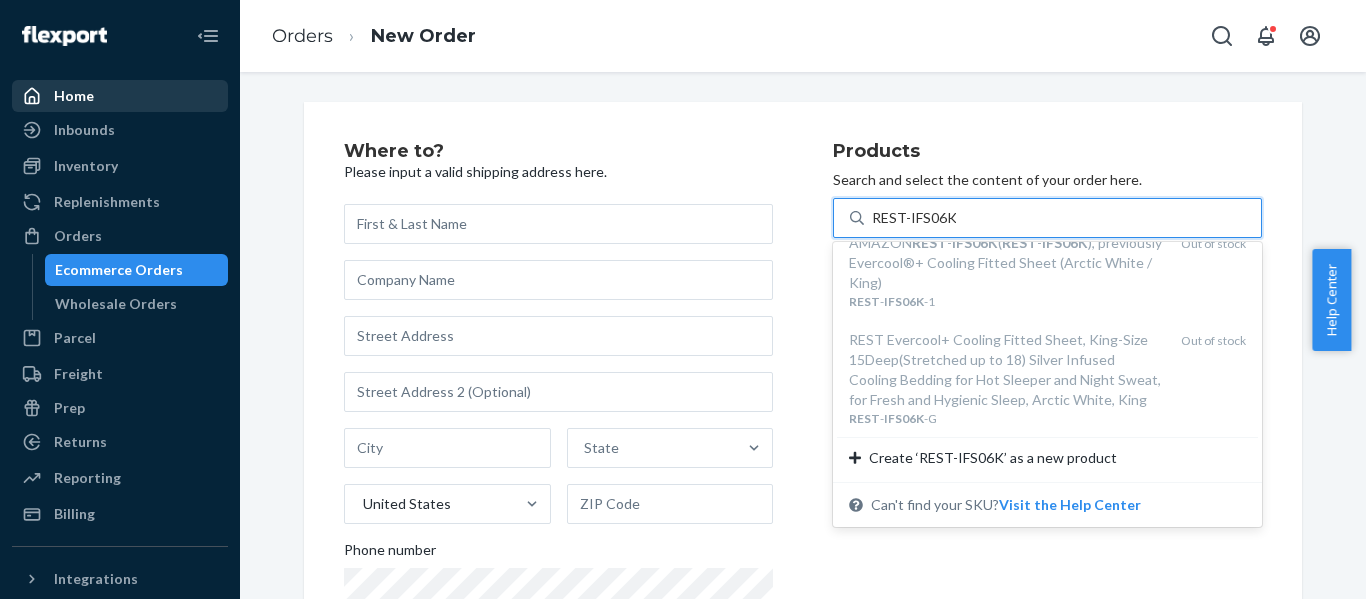 type on "REST-IFS06K" 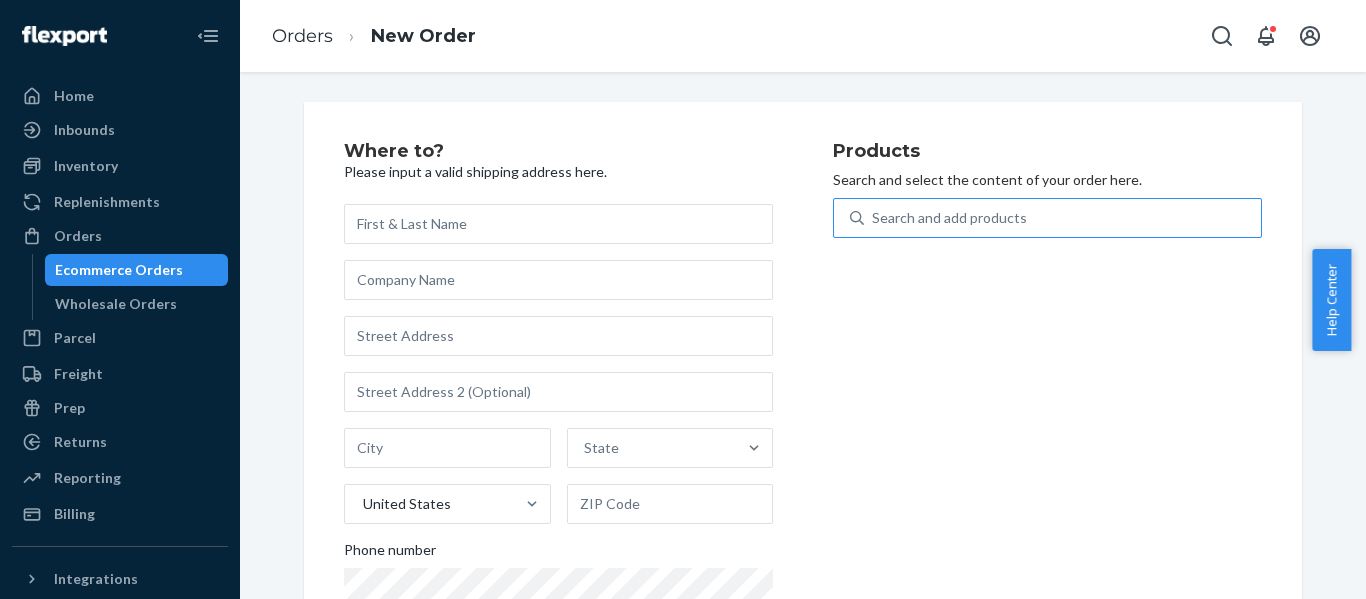 click on "Search and add products" at bounding box center (949, 218) 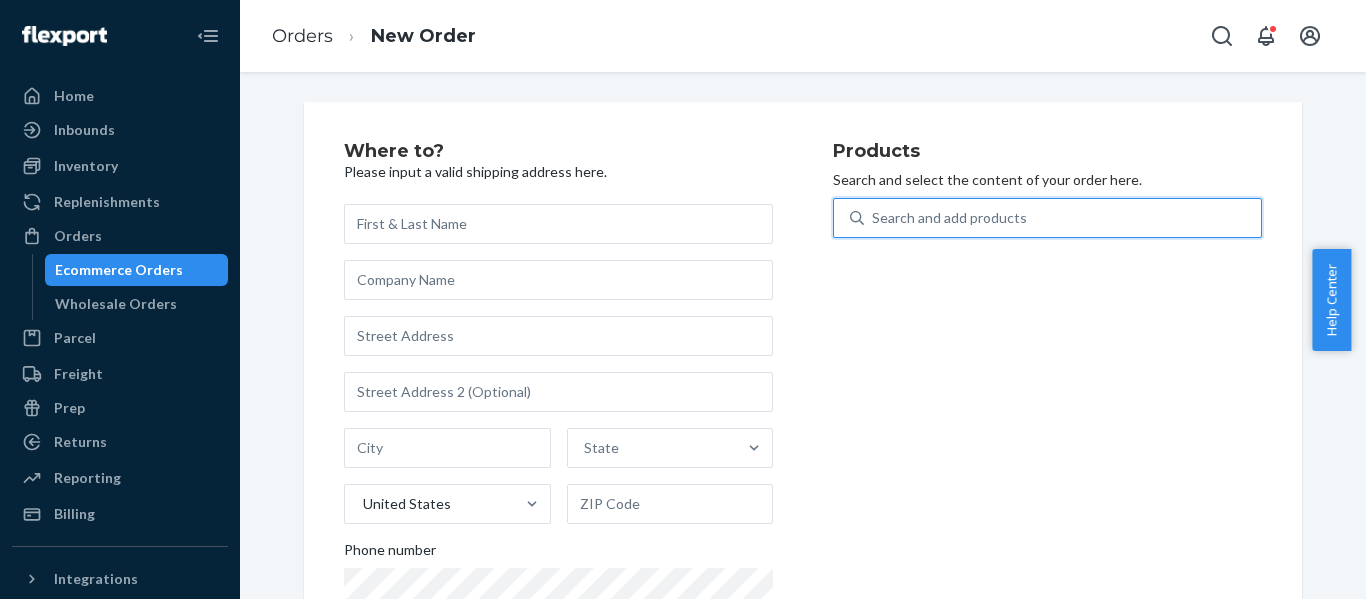 paste on "REST-IPC02CKSKK" 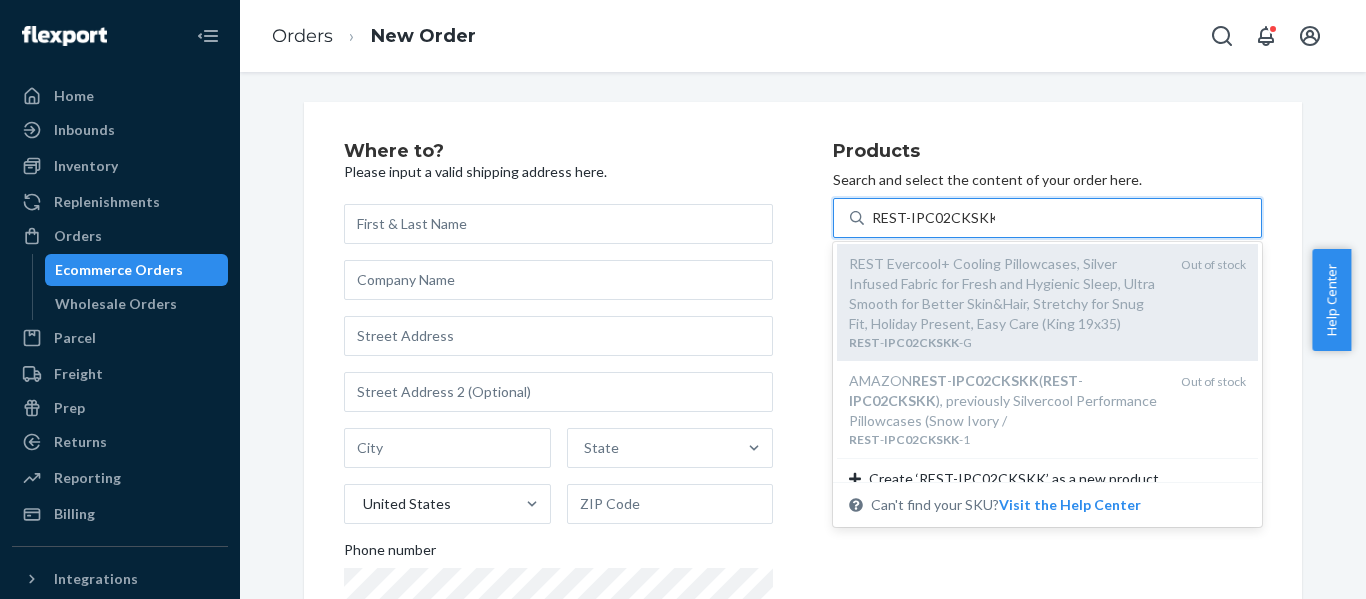 scroll, scrollTop: 100, scrollLeft: 0, axis: vertical 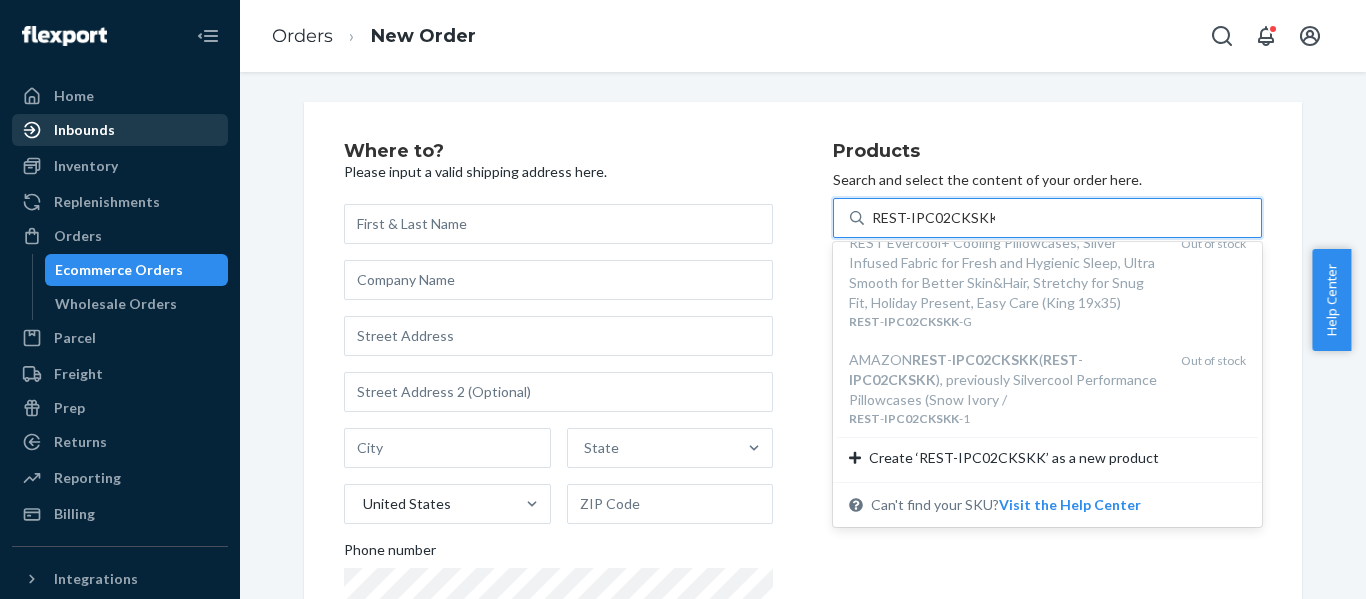 type on "REST-IPC02CKSKK" 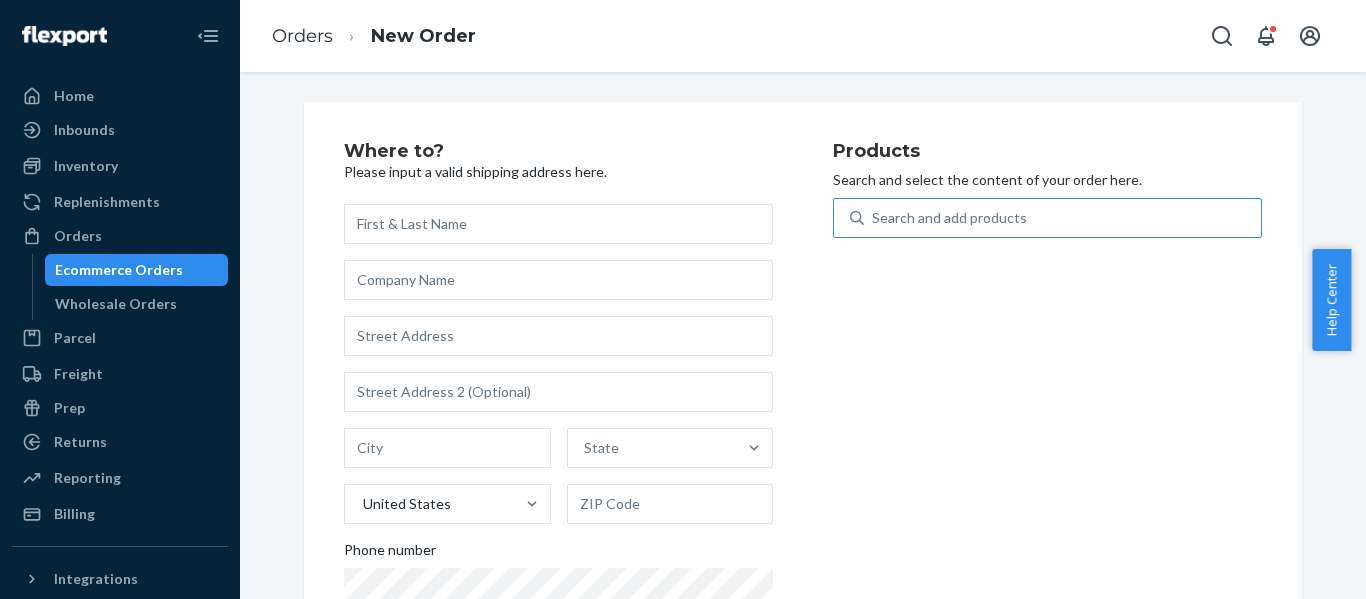 click on "Search and add products" at bounding box center (949, 218) 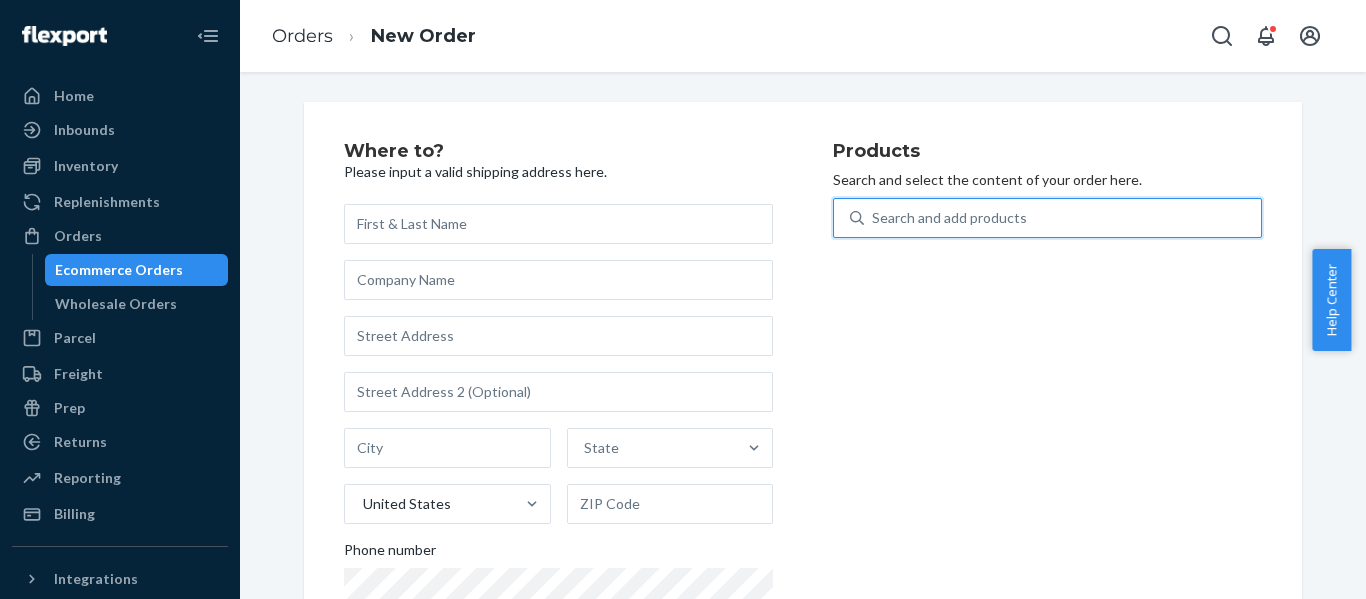 paste on "REST-IPC02CKSKK" 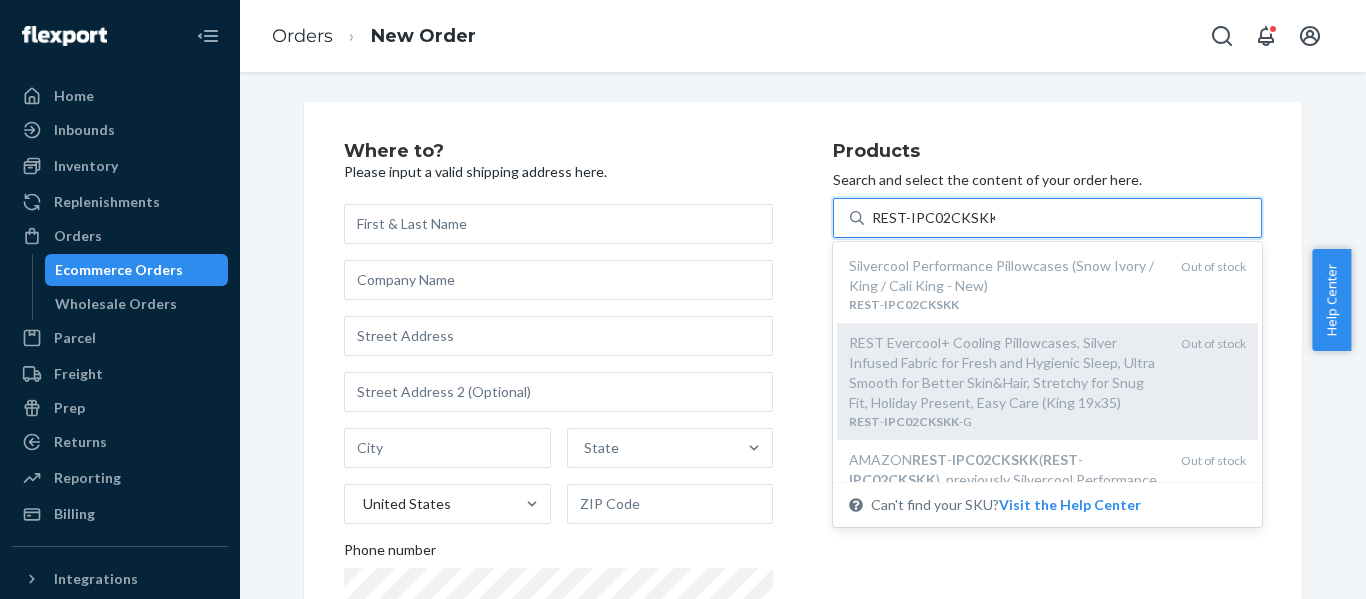 scroll, scrollTop: 100, scrollLeft: 0, axis: vertical 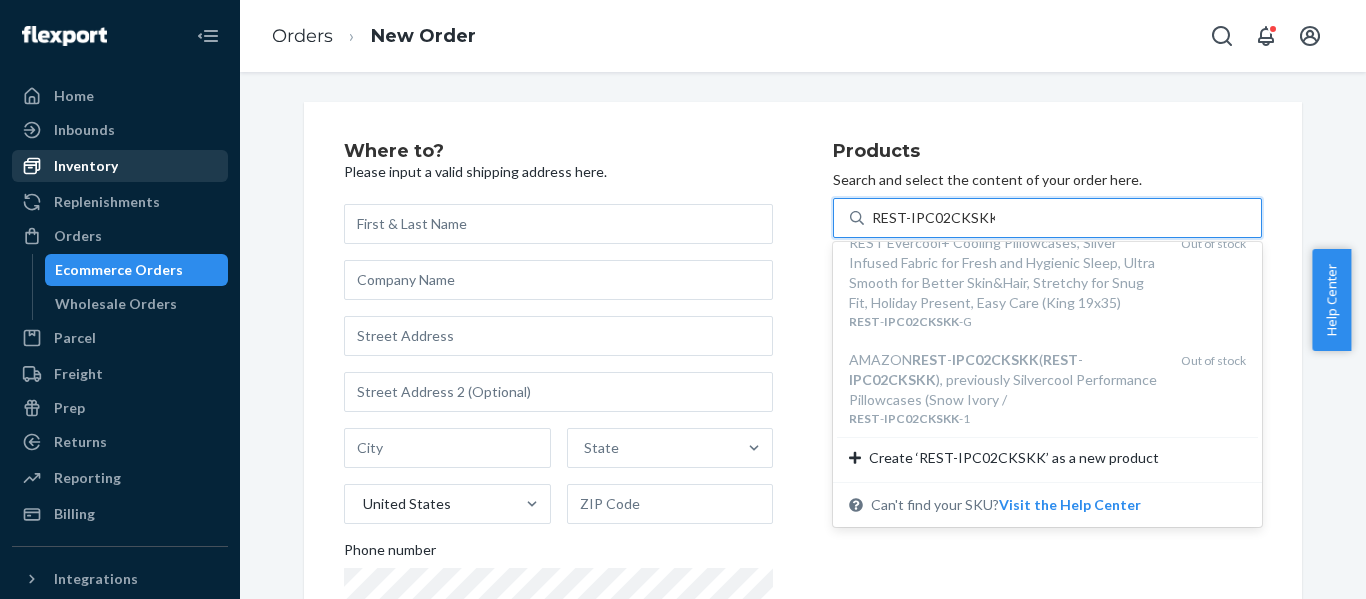 type on "REST-IPC02CKSKK" 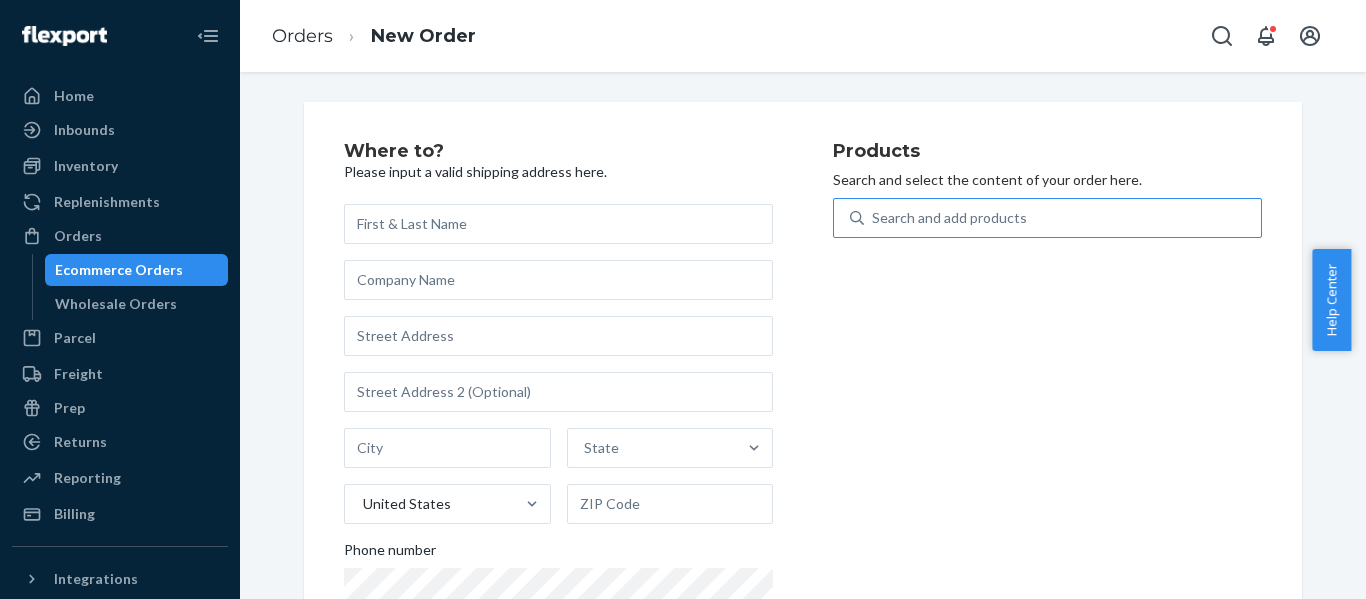 click on "Search and add products" at bounding box center [949, 218] 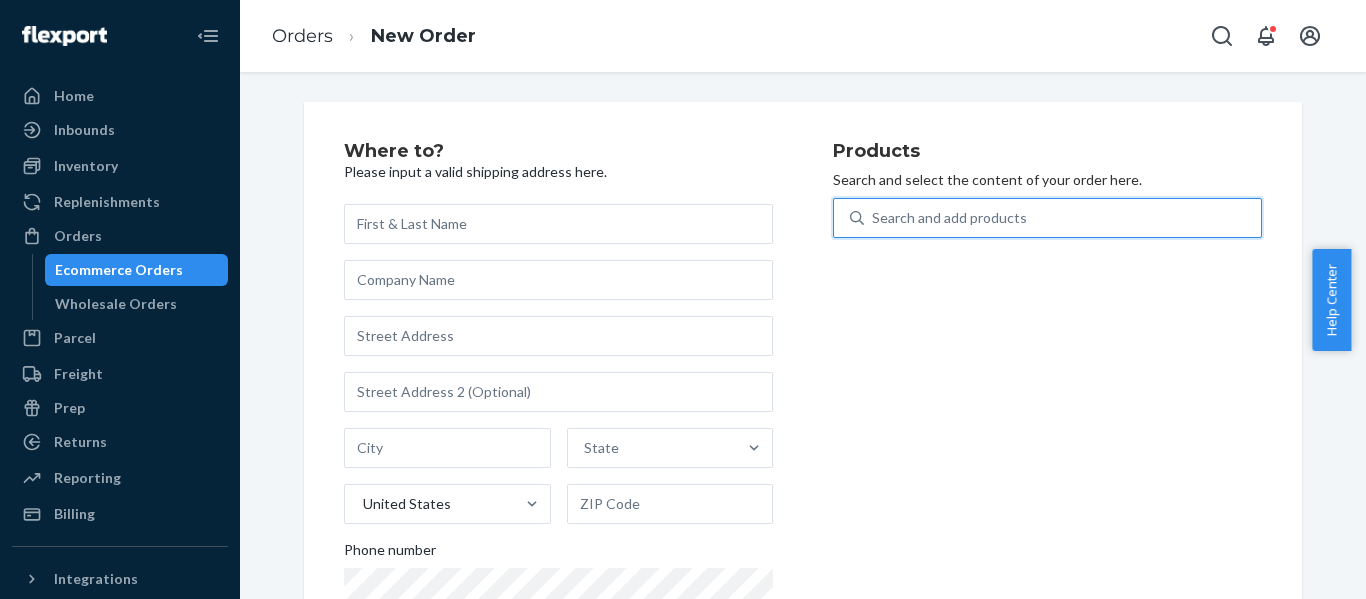 paste on "SKU REST-IPC08S" 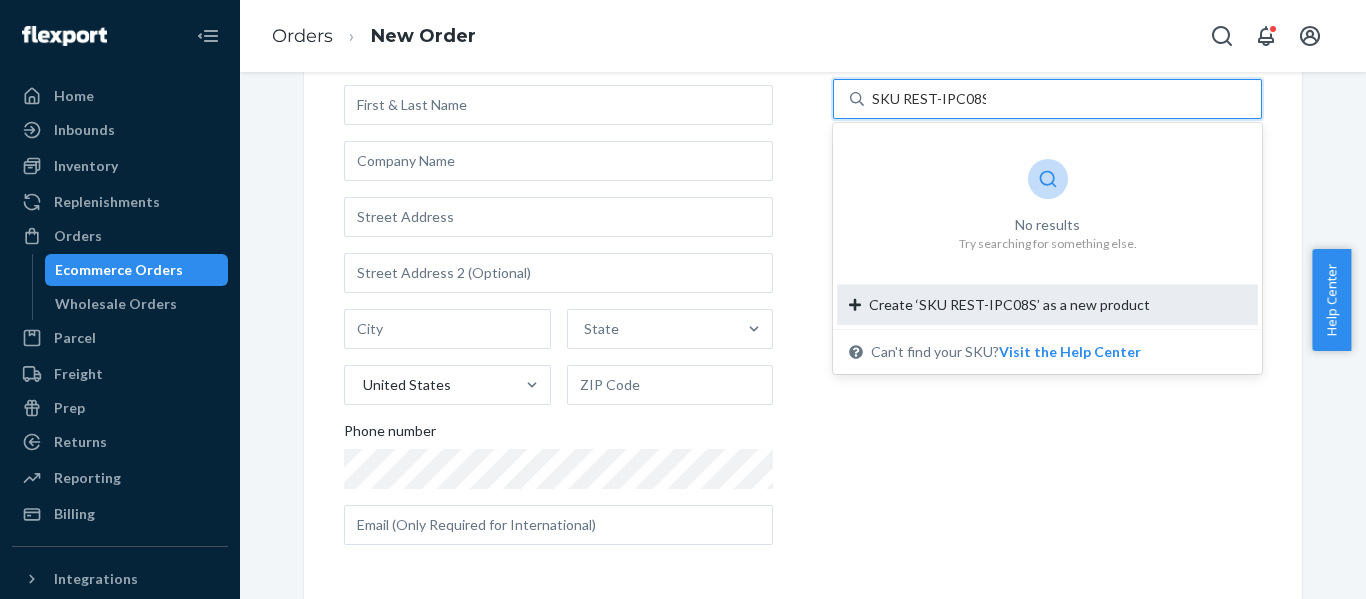 scroll, scrollTop: 0, scrollLeft: 0, axis: both 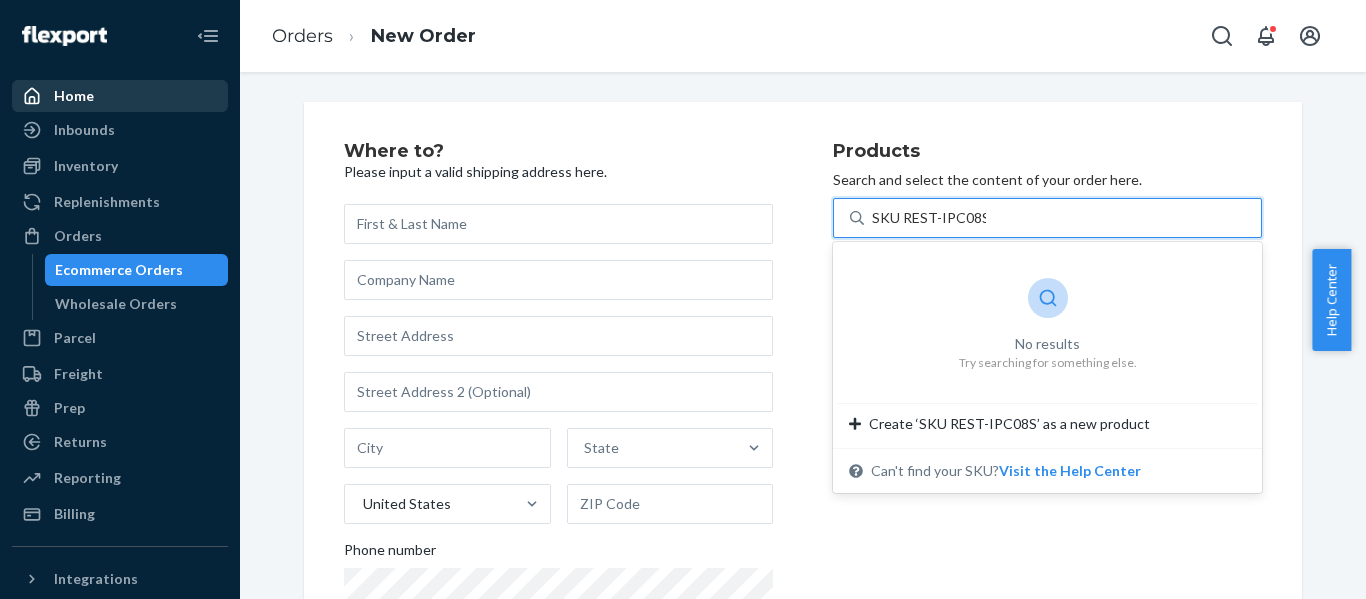 type on "SKU REST-IPC08S" 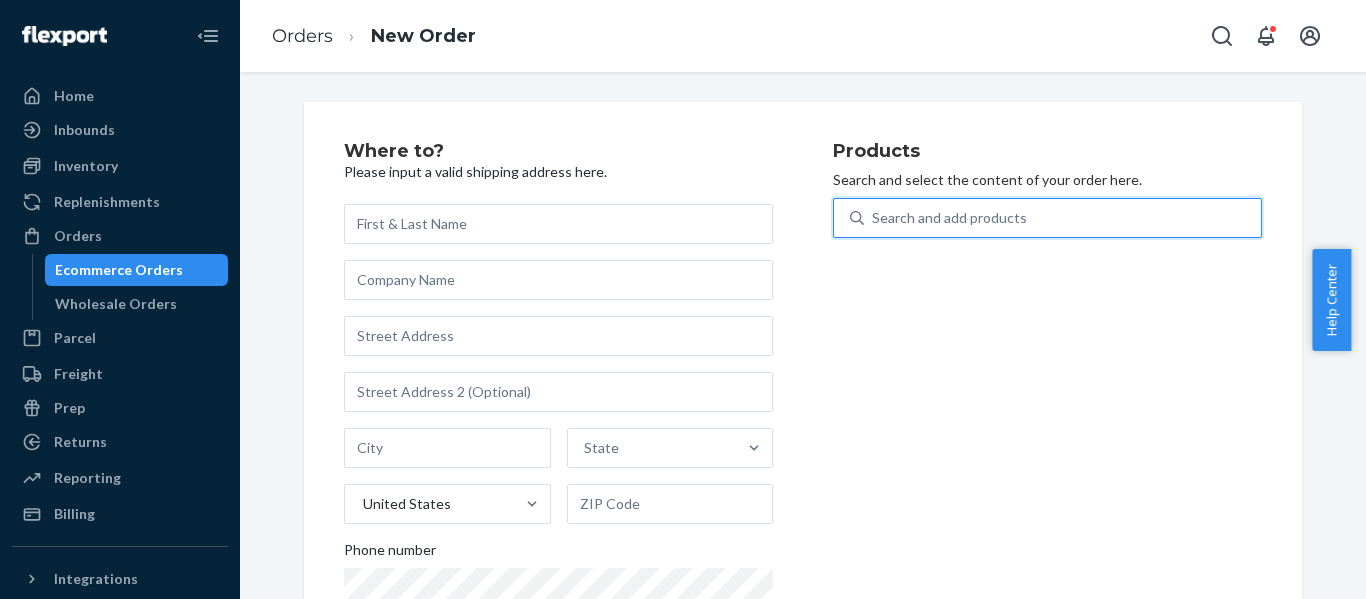 click on "Search and add products" at bounding box center [949, 218] 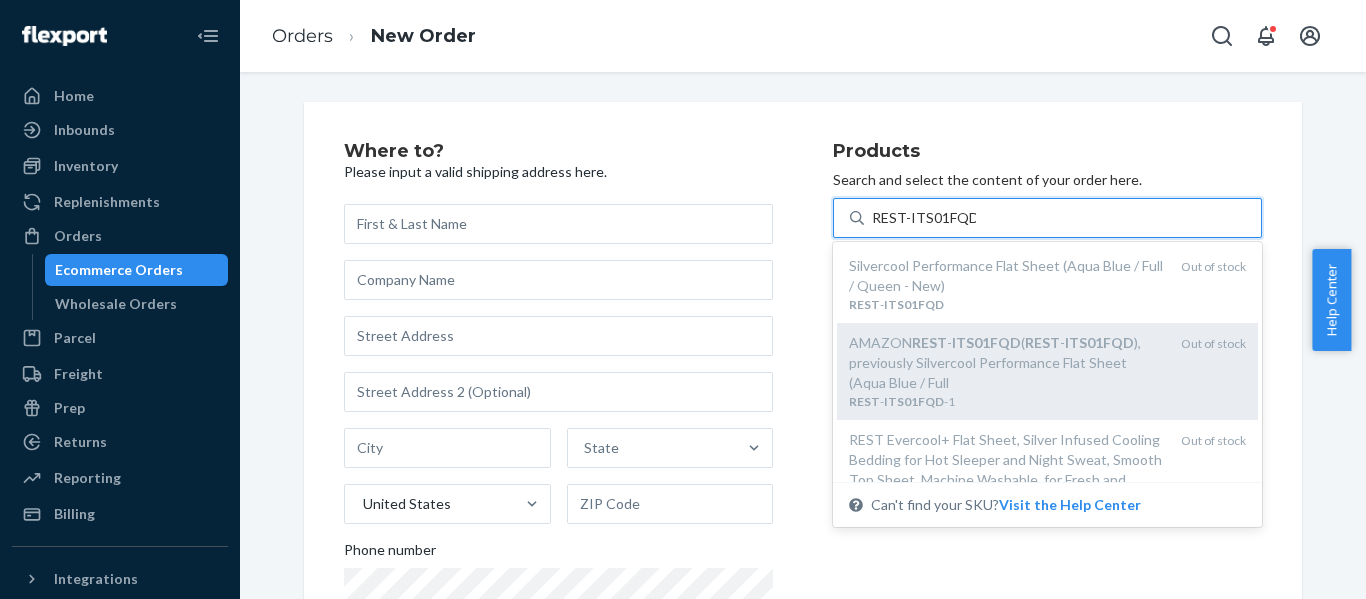 scroll, scrollTop: 100, scrollLeft: 0, axis: vertical 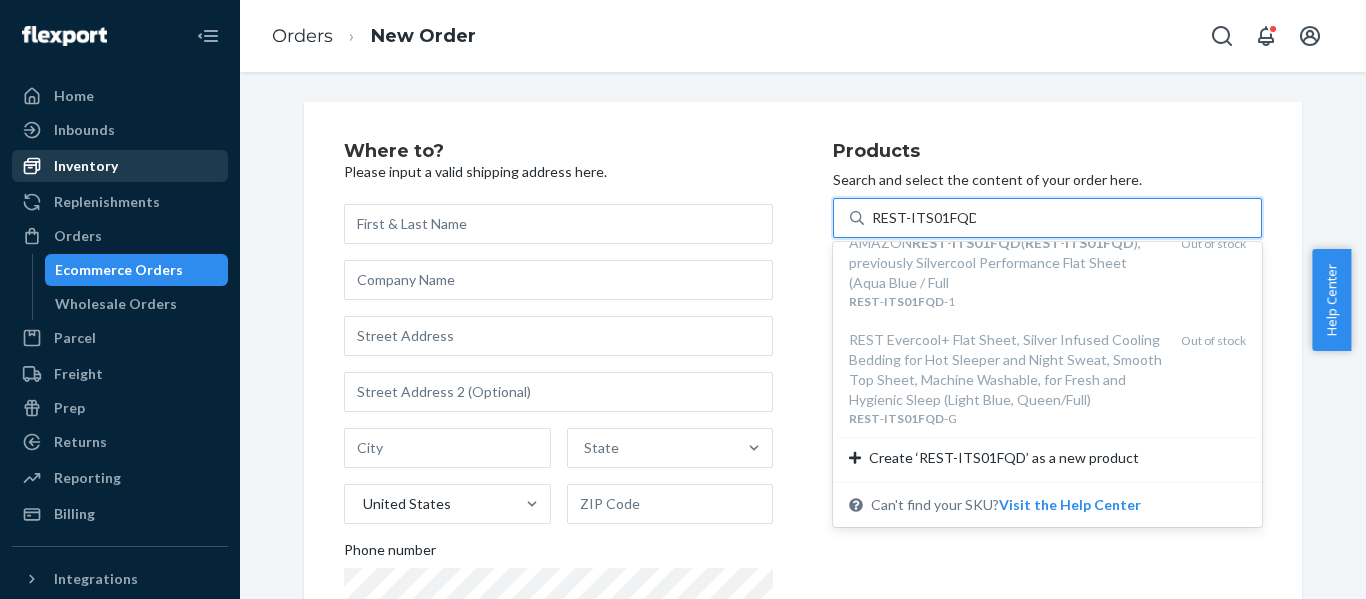 type on "REST-ITS01FQD" 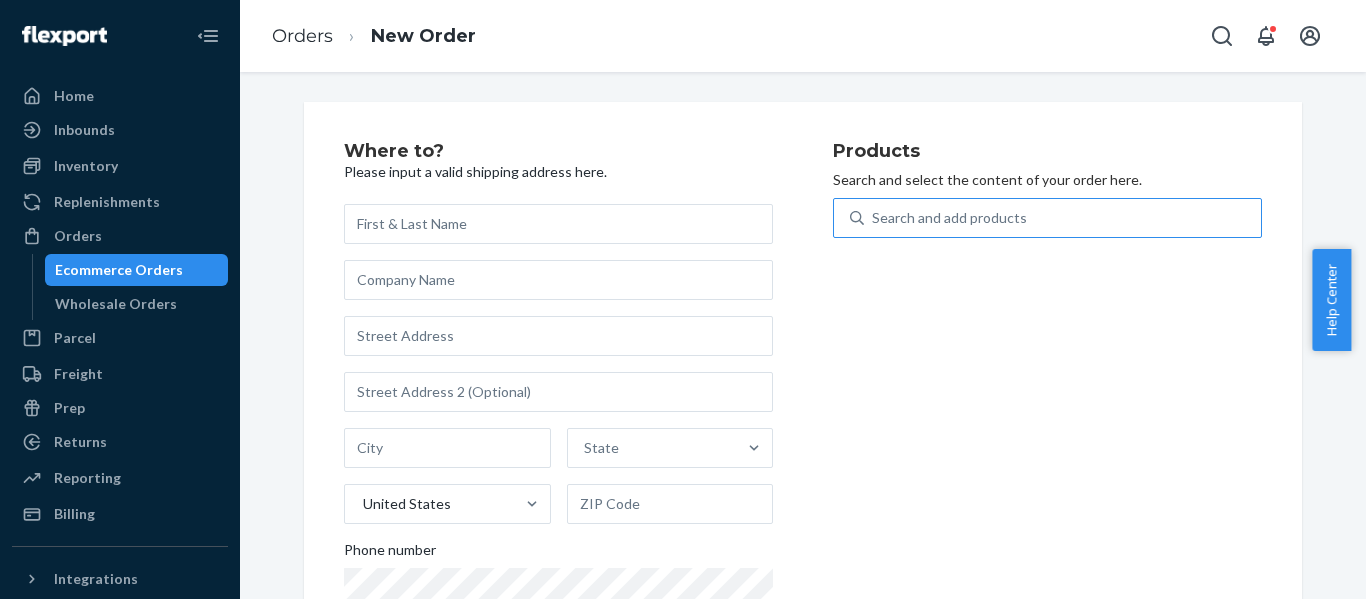 click on "Search and add products" at bounding box center [949, 218] 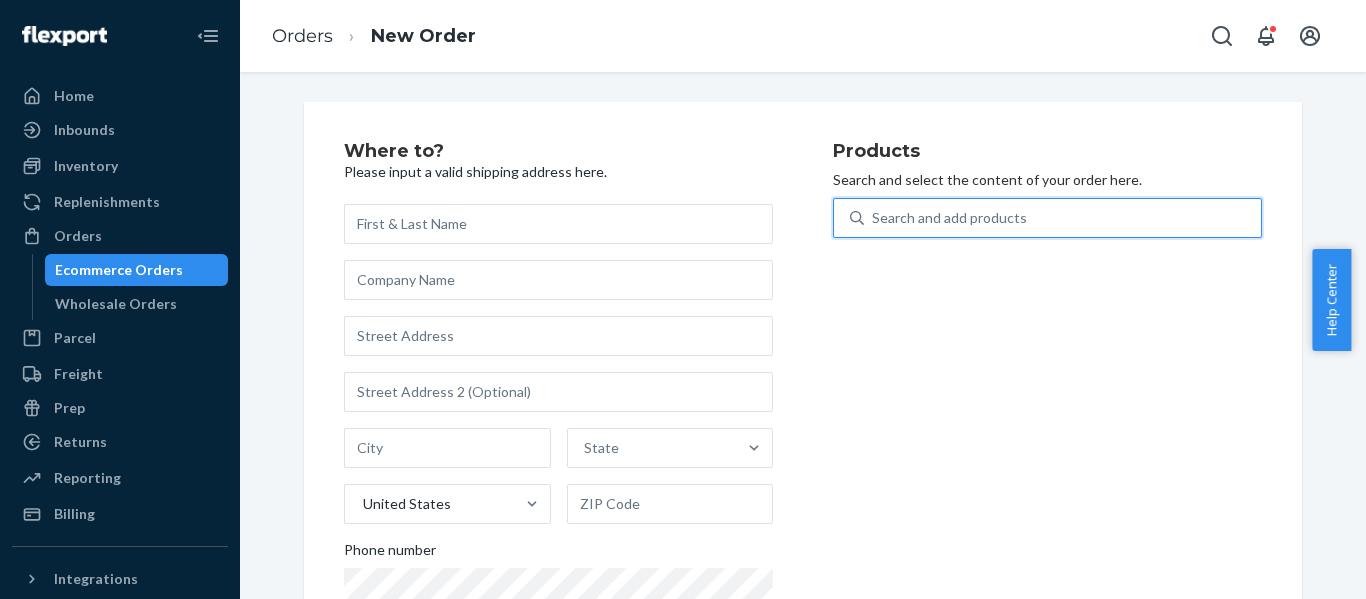 paste on "REST-IPC02CKSKK" 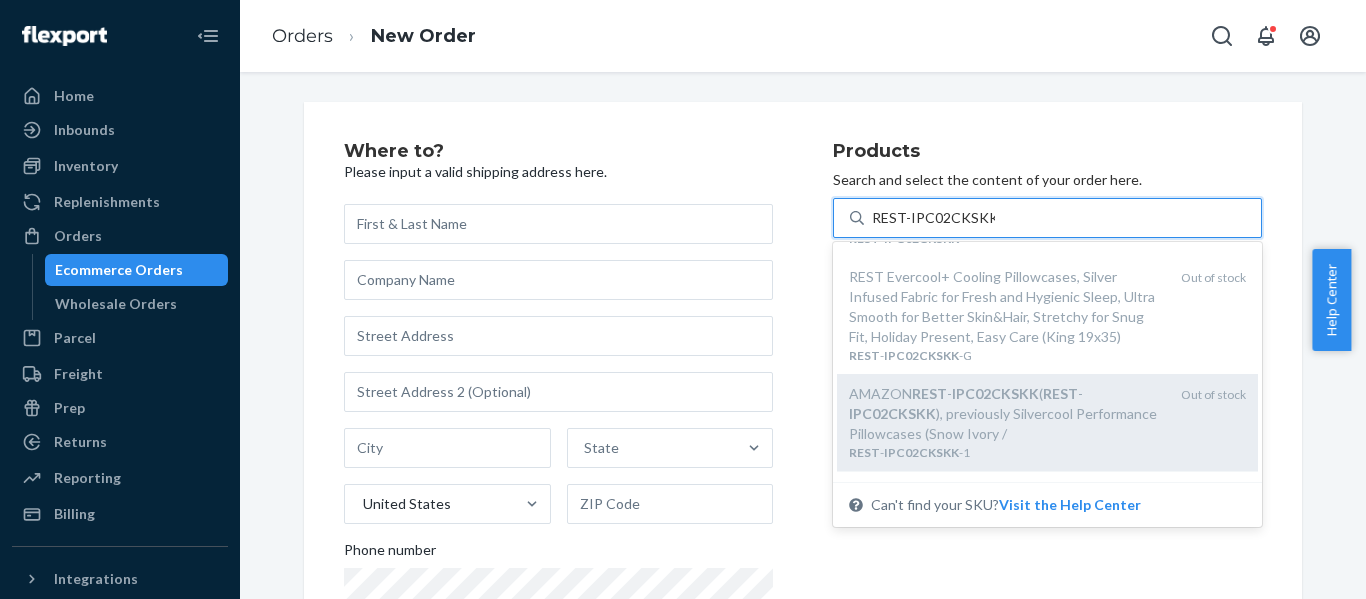 scroll, scrollTop: 100, scrollLeft: 0, axis: vertical 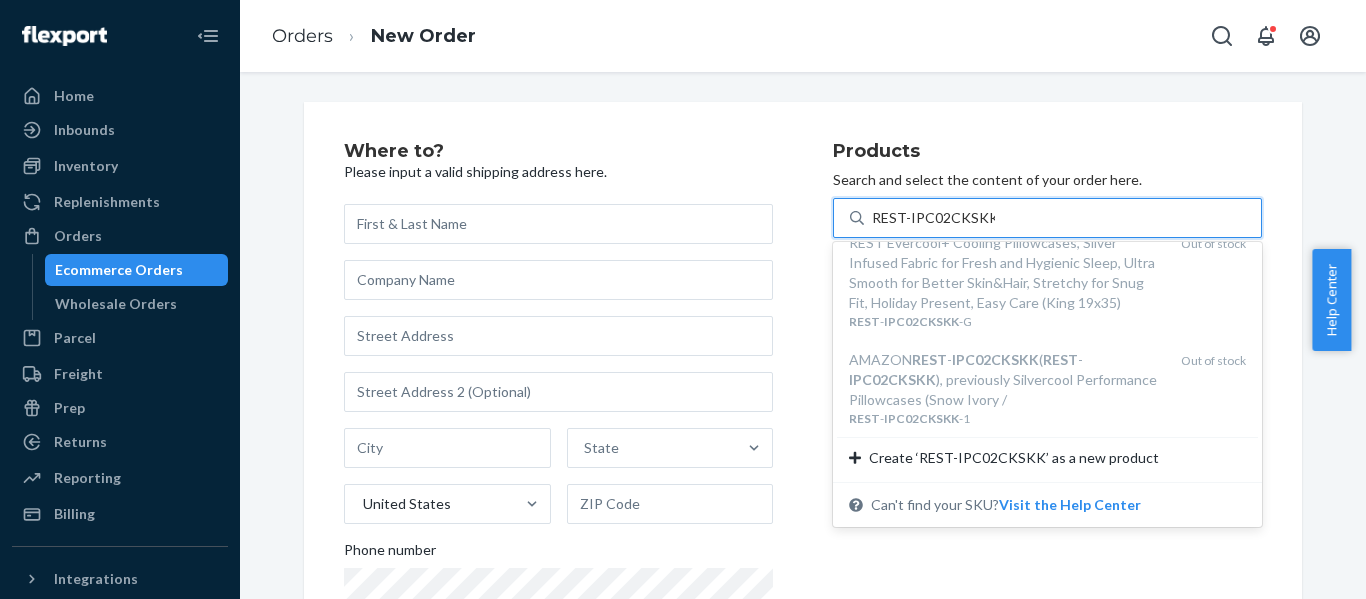 type on "REST-IPC02CKSKK" 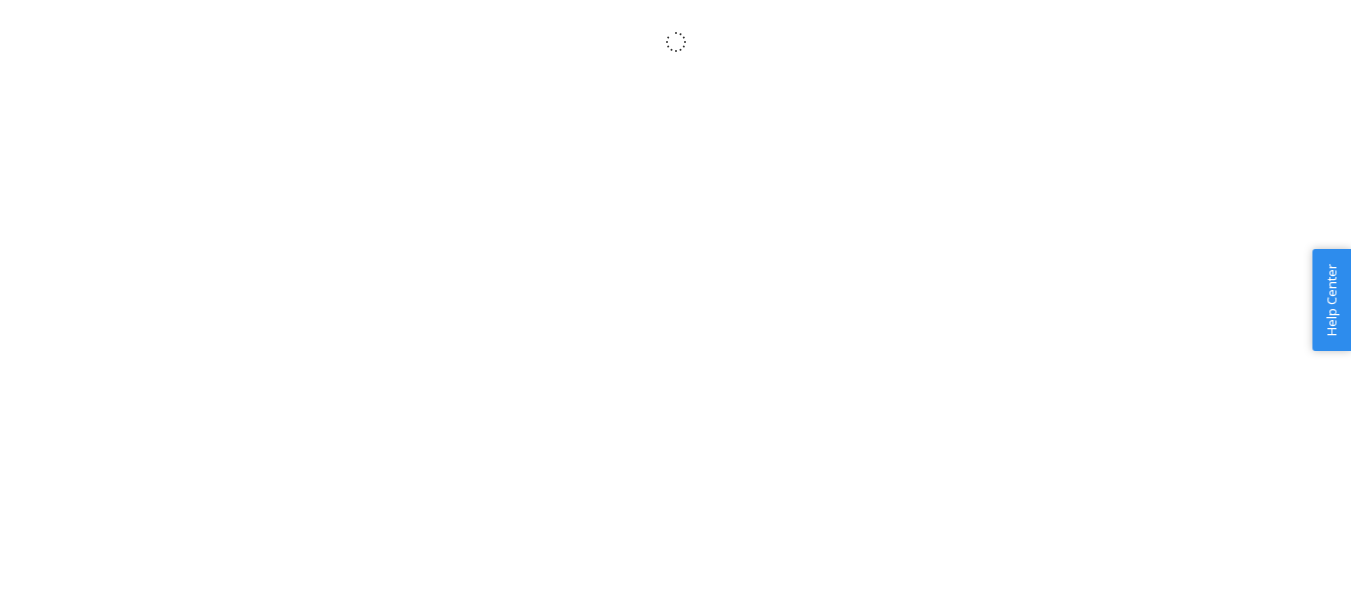 scroll, scrollTop: 0, scrollLeft: 0, axis: both 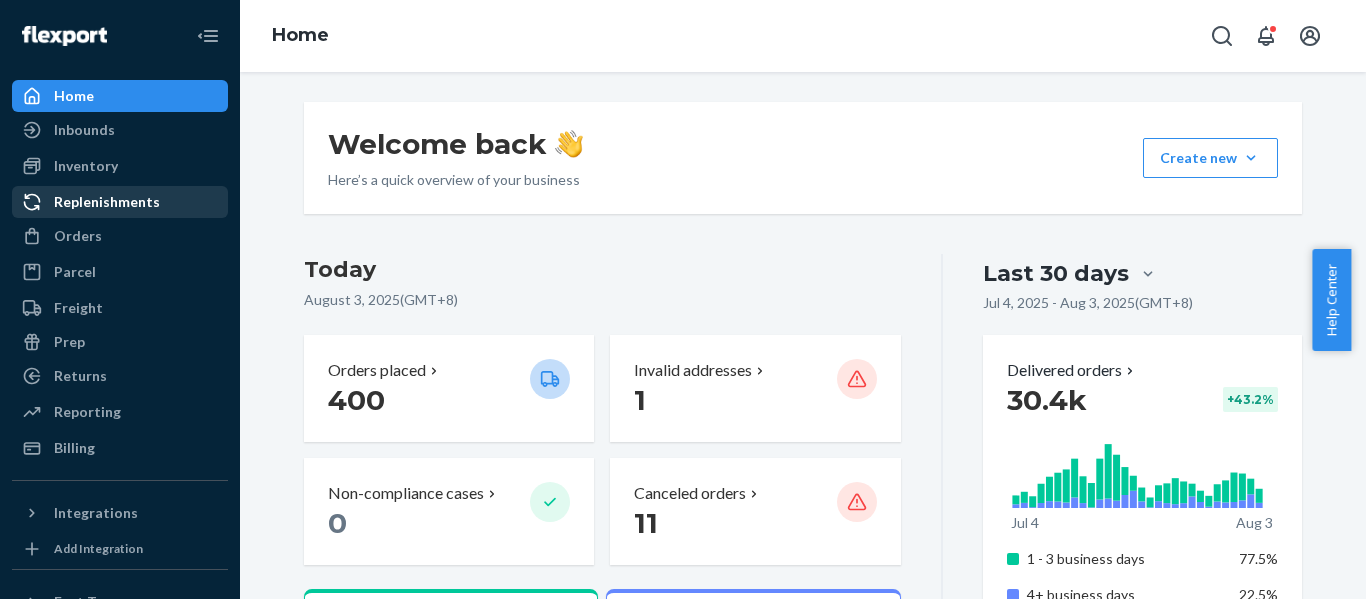 drag, startPoint x: 82, startPoint y: 225, endPoint x: 133, endPoint y: 205, distance: 54.781384 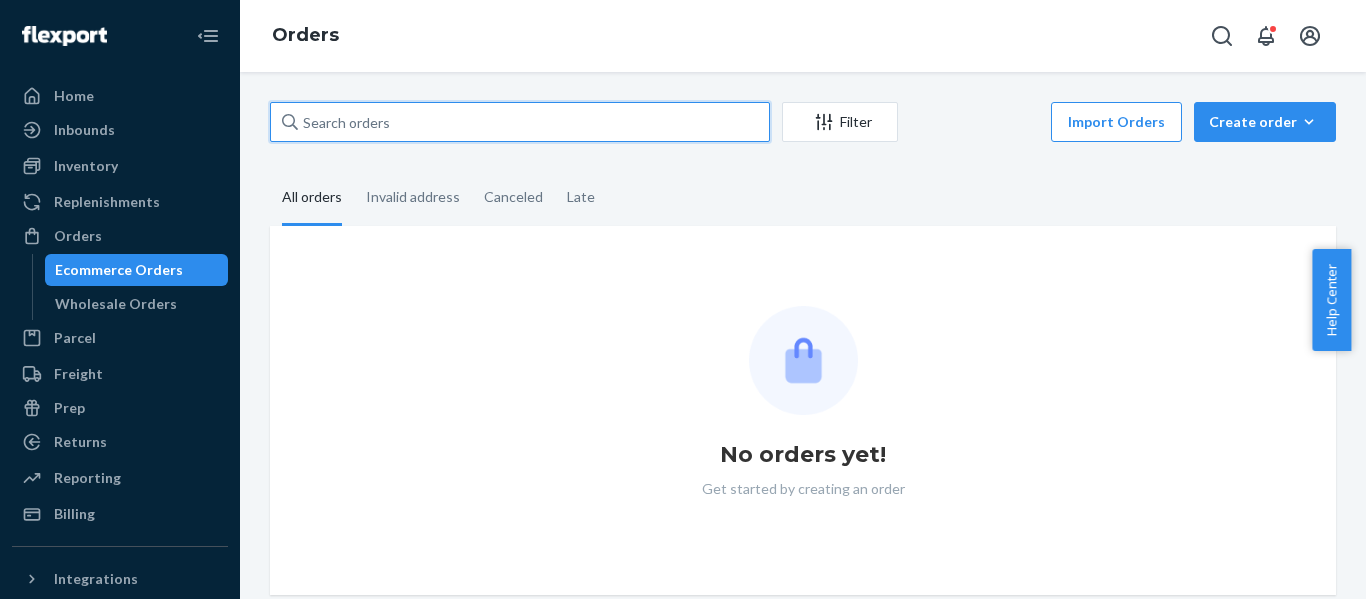 click at bounding box center [520, 122] 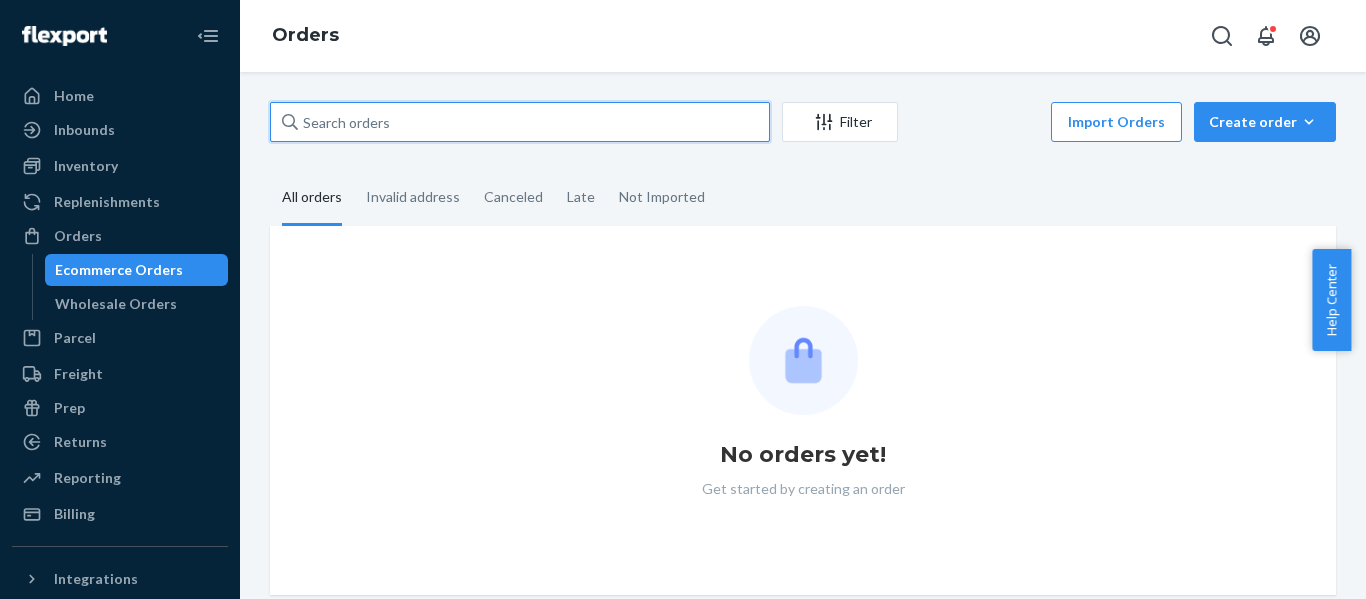 paste on "114-9284293-9237053" 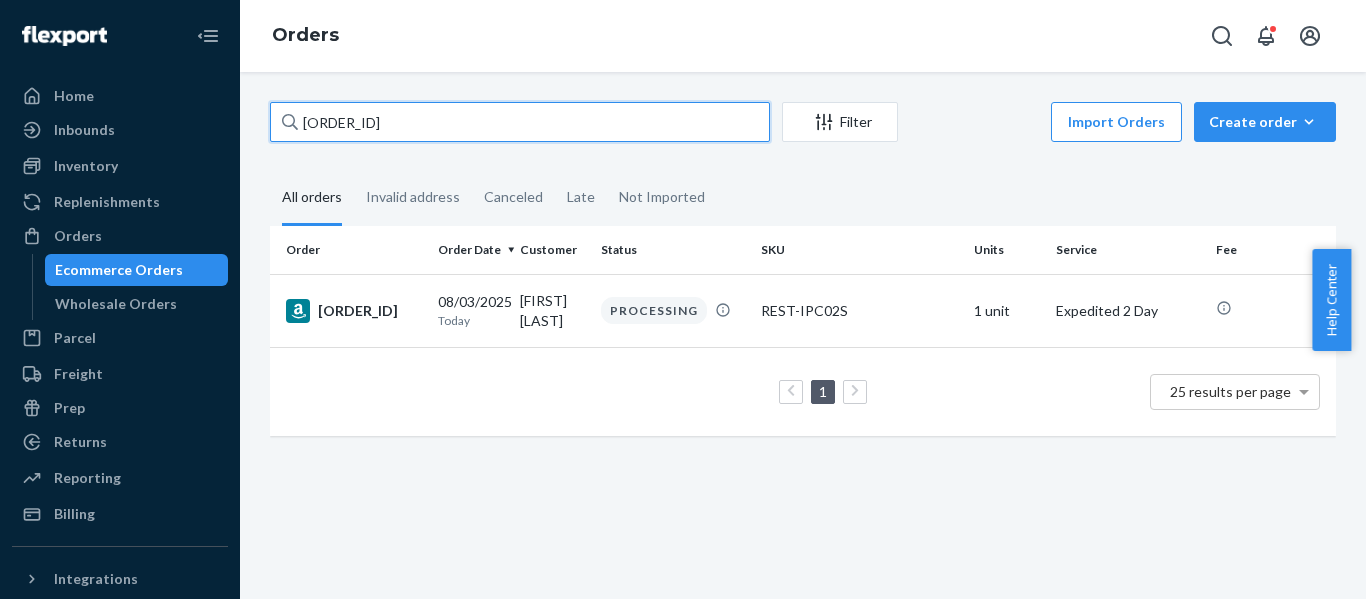 drag, startPoint x: 93, startPoint y: 146, endPoint x: 1, endPoint y: 149, distance: 92.0489 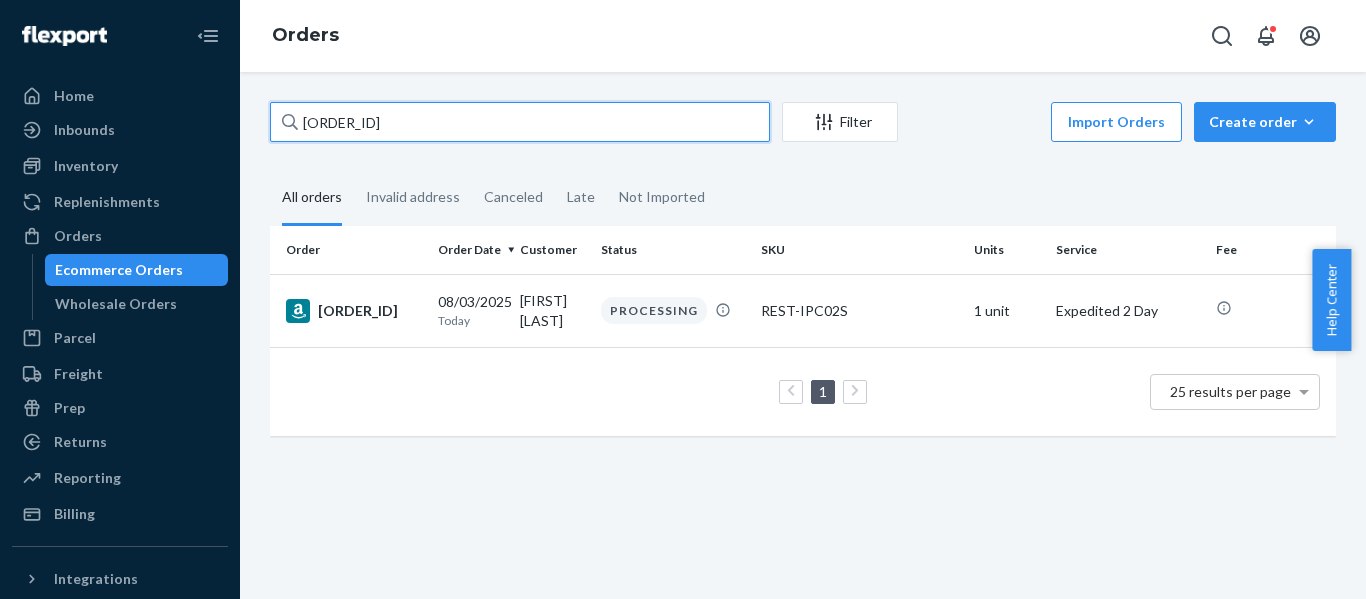 click on "Home Inbounds Shipping Plans Problems Inventory Products Replenishments Orders Ecommerce Orders Wholesale Orders Parcel Parcel orders Integrations Freight Prep Returns All Returns Settings Packages Reporting Reports Analytics Billing Integrations Add Integration Fast Tags Add Fast Tag Settings Talk to Support Help Center Give Feedback Orders 114-9284293-9237053 Filter Import Orders Create order Ecommerce order Removal order All orders Invalid address Canceled Late Not Imported Order Order Date Customer Status SKU Units Service Fee 114-9284293-9237053 08/03/2025 Today Renee Cook PROCESSING REST-IPC02S 1 unit Expedited 2 Day 1 25 results per page" at bounding box center (683, 299) 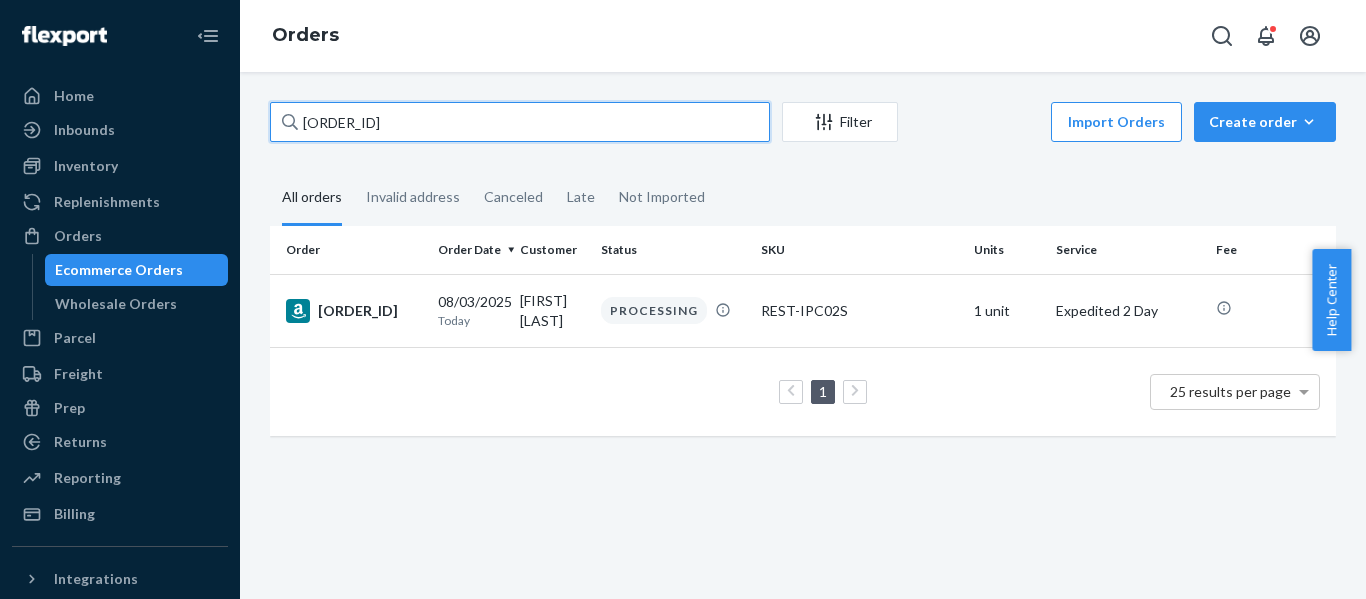 paste on "8372437-7698604" 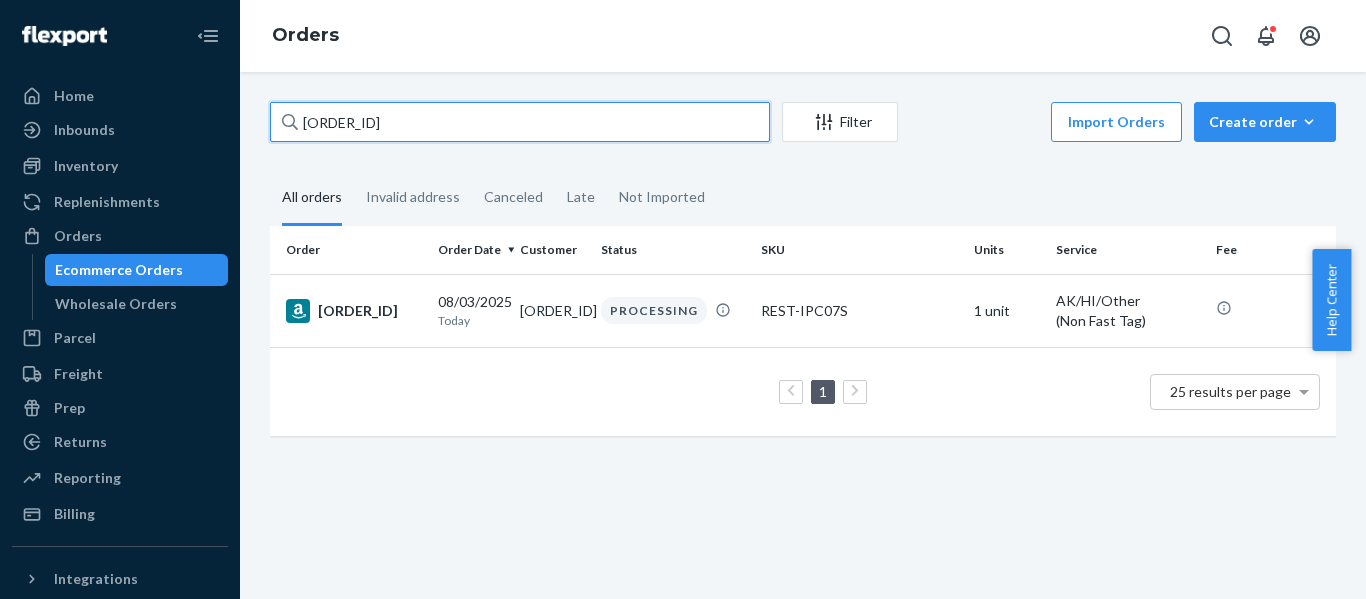 drag, startPoint x: 498, startPoint y: 115, endPoint x: 24, endPoint y: 113, distance: 474.0042 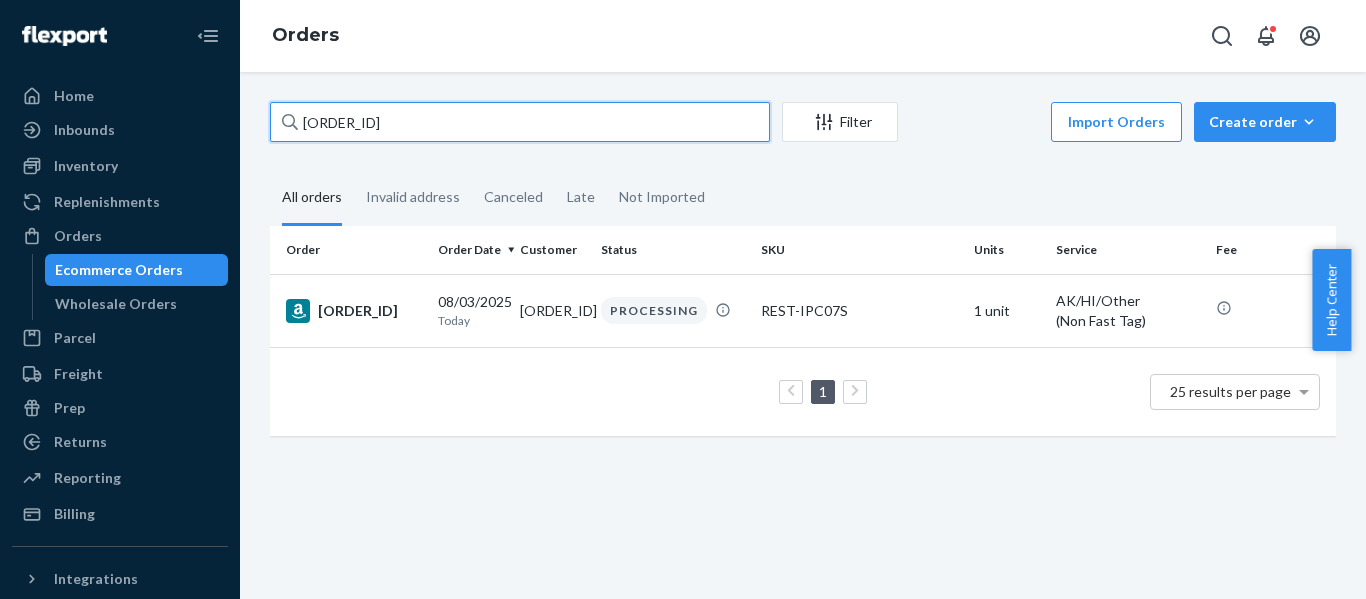 paste on "1-4079484-0989000" 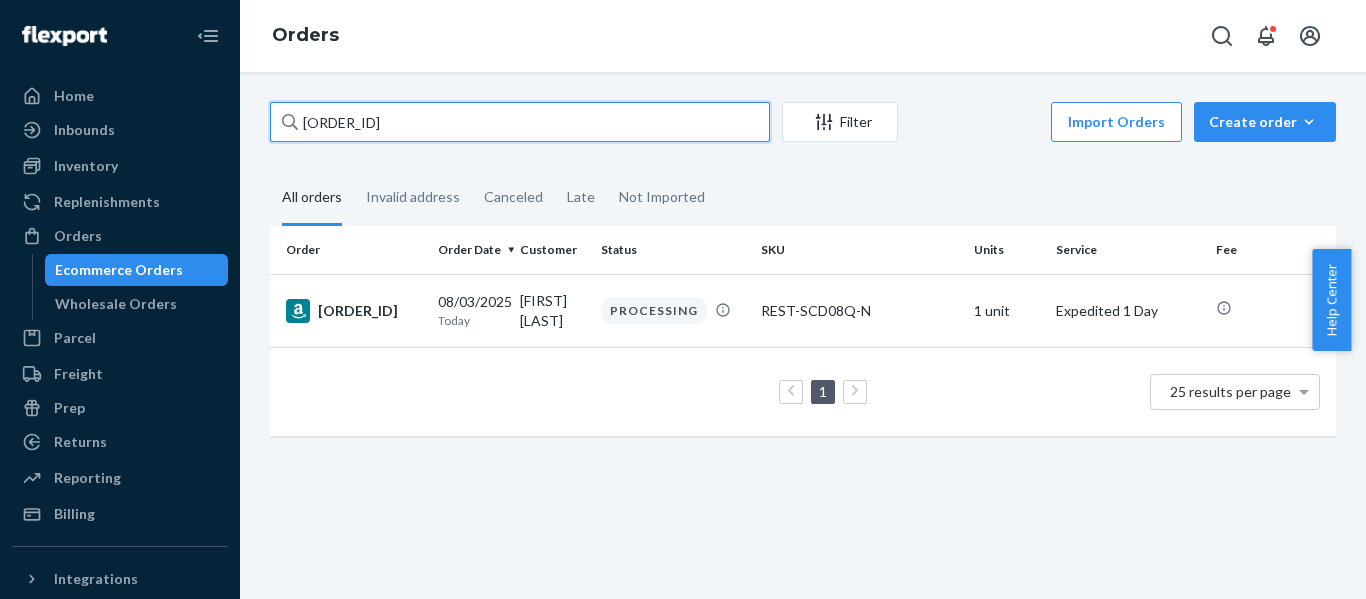 drag, startPoint x: 461, startPoint y: 120, endPoint x: 4, endPoint y: 121, distance: 457.0011 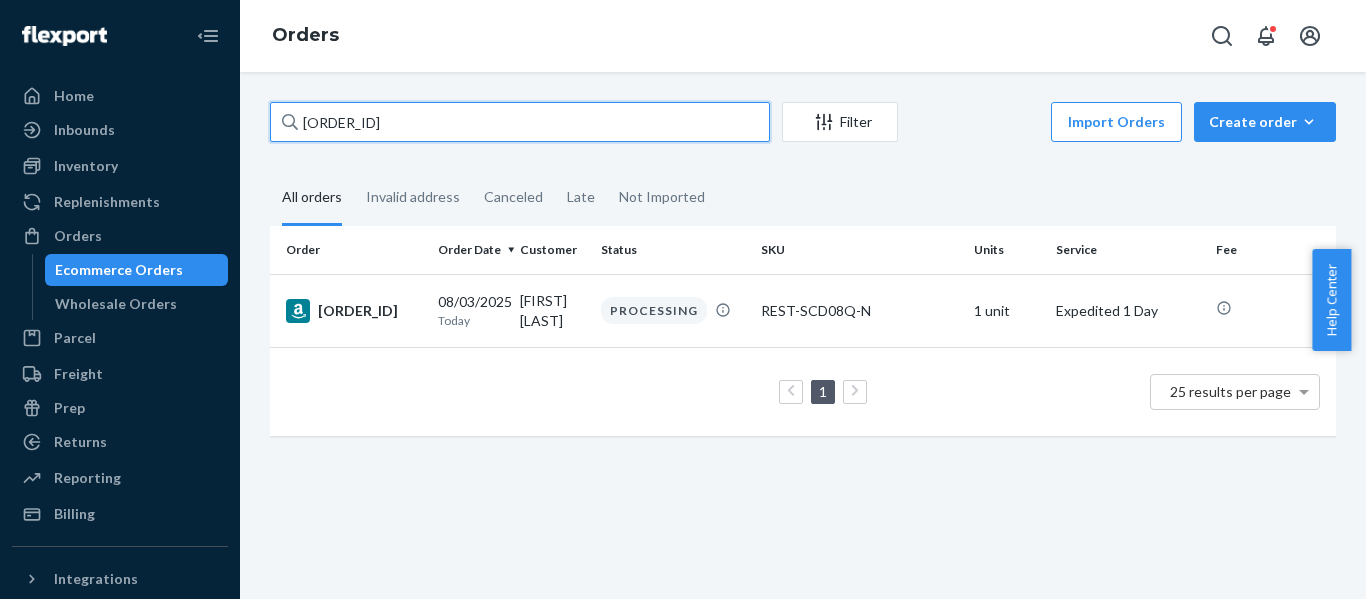 click on "Home Inbounds Shipping Plans Problems Inventory Products Replenishments Orders Ecommerce Orders Wholesale Orders Parcel Parcel orders Integrations Freight Prep Returns All Returns Settings Packages Reporting Reports Analytics Billing Integrations Add Integration Fast Tags Add Fast Tag Settings Talk to Support Help Center Give Feedback Orders 111-4079484-0989000 Filter Import Orders Create order Ecommerce order Removal order All orders Invalid address Canceled Late Not Imported Order Order Date Customer Status SKU Units Service Fee 111-4079484-0989000 08/03/2025 Today Lesdy Castillo PROCESSING REST-SCD08Q-N 1 unit Expedited 1 Day 1 25 results per page" at bounding box center [683, 299] 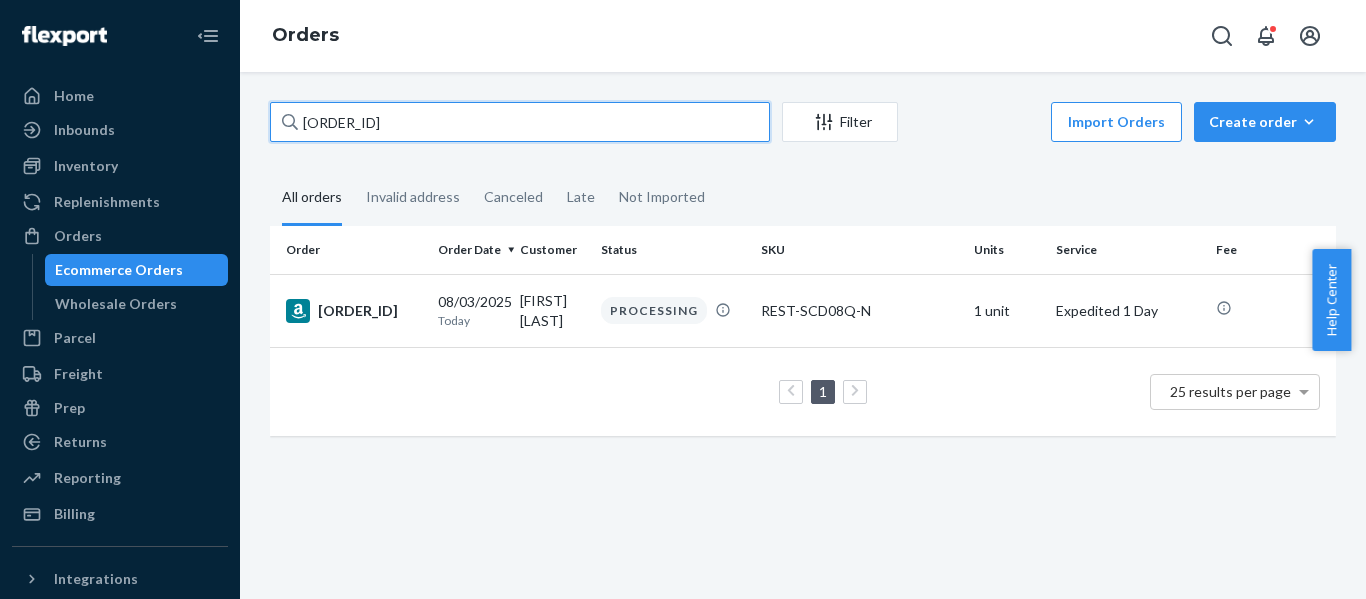 paste on "4-9742315-3951434" 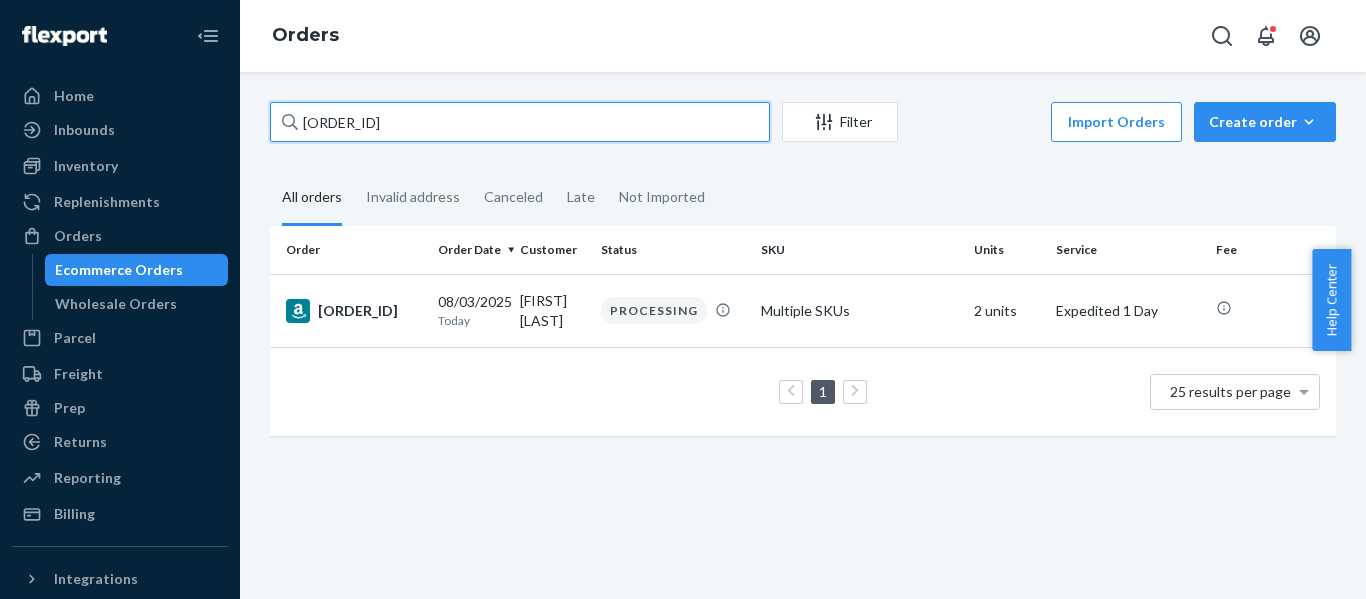 drag, startPoint x: 306, startPoint y: 113, endPoint x: -112, endPoint y: 112, distance: 418.0012 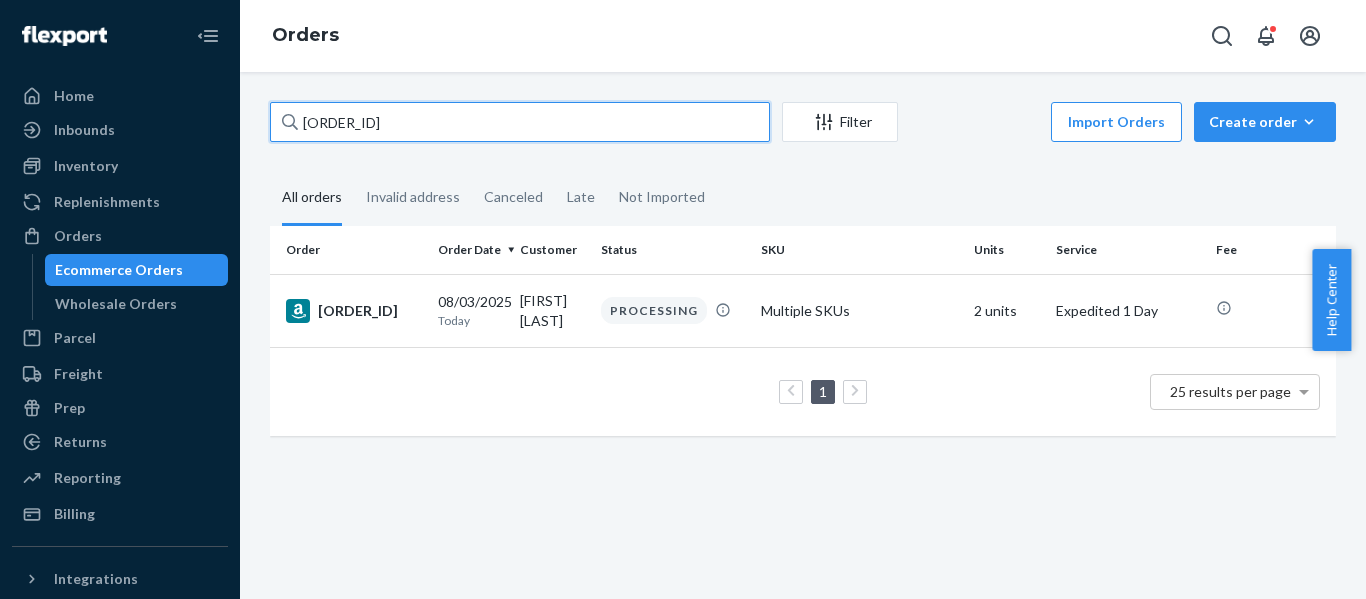 click on "Home Inbounds Shipping Plans Problems Inventory Products Replenishments Orders Ecommerce Orders Wholesale Orders Parcel Parcel orders Integrations Freight Prep Returns All Returns Settings Packages Reporting Reports Analytics Billing Integrations Add Integration Fast Tags Add Fast Tag Settings Talk to Support Help Center Give Feedback Orders 114-9742315-3951434 Filter Import Orders Create order Ecommerce order Removal order All orders Invalid address Canceled Late Not Imported Order Order Date Customer Status SKU Units Service Fee 114-9742315-3951434 08/03/2025 Today Juan Pablo Quintanilla PROCESSING Multiple SKUs 2 units Expedited 1 Day 1 25 results per page ×
Help Center" at bounding box center (683, 299) 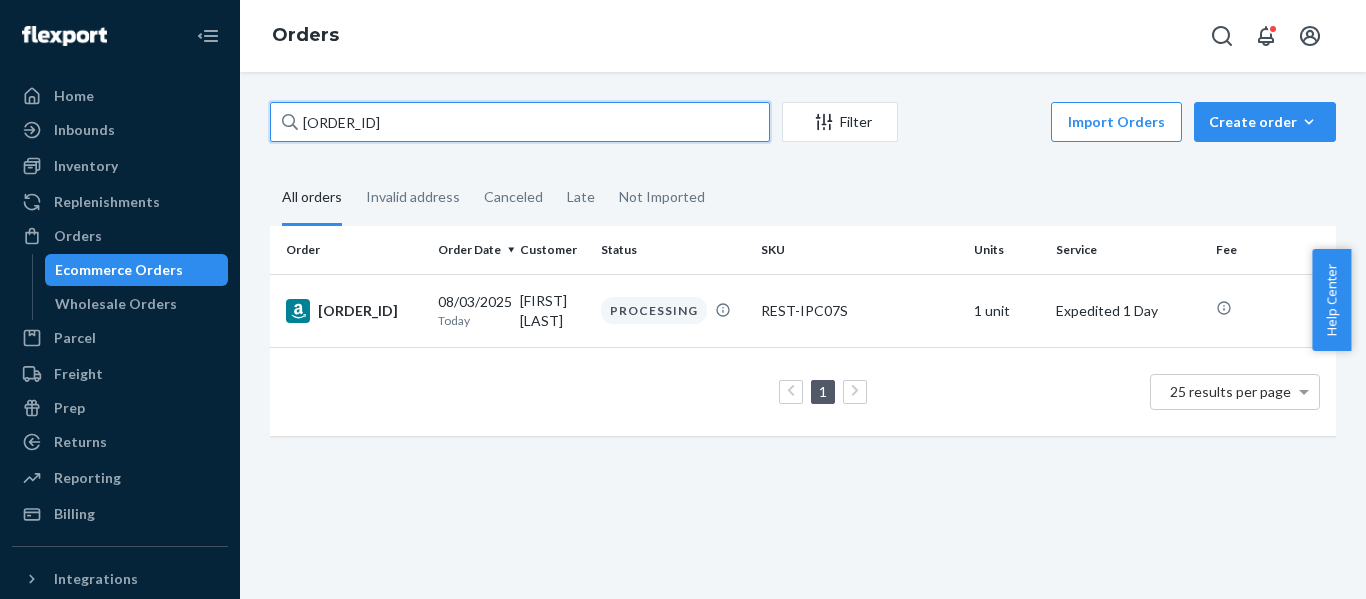 drag, startPoint x: -125, startPoint y: 123, endPoint x: -228, endPoint y: 123, distance: 103 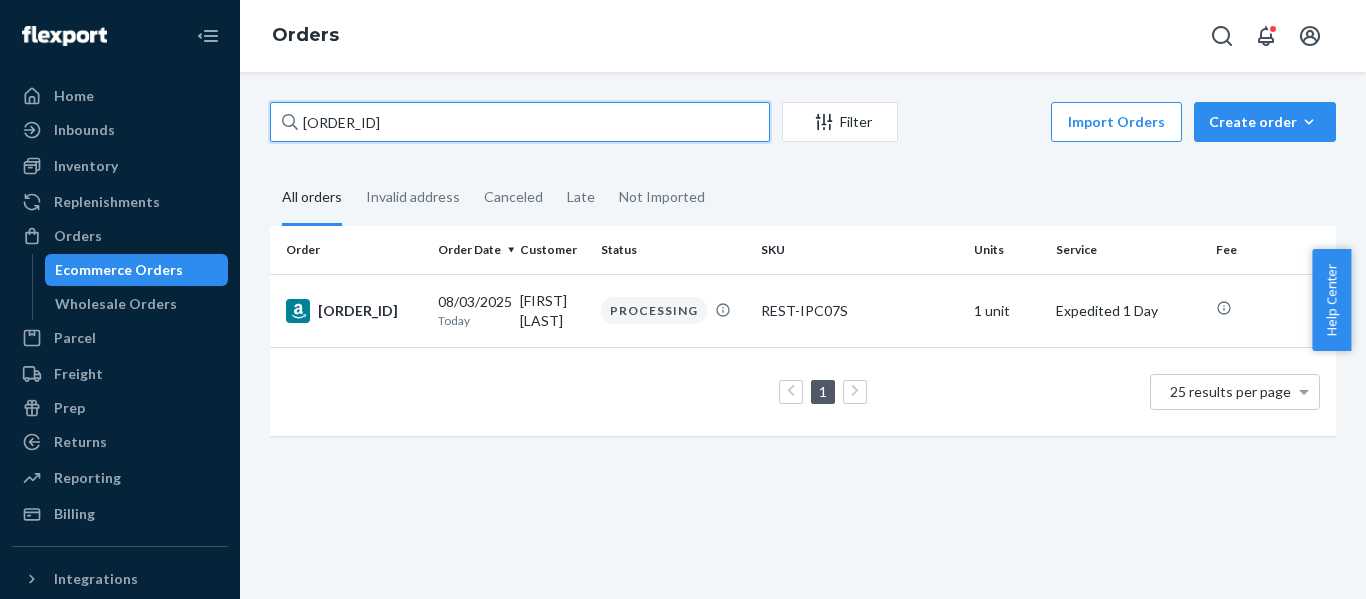 click on "Home Inbounds Shipping Plans Problems Inventory Products Replenishments Orders Ecommerce Orders Wholesale Orders Parcel Parcel orders Integrations Freight Prep Returns All Returns Settings Packages Reporting Reports Analytics Billing Integrations Add Integration Fast Tags Add Fast Tag Settings Talk to Support Help Center Give Feedback Orders 114-9447578-8657839 Filter Import Orders Create order Ecommerce order Removal order All orders Invalid address Canceled Late Not Imported Order Order Date Customer Status SKU Units Service Fee 114-9447578-8657839 08/03/2025 Today Andrea Goldstein PROCESSING REST-IPC07S 1 unit Expedited 1 Day 1 25 results per page ×
Help Center" at bounding box center [683, 299] 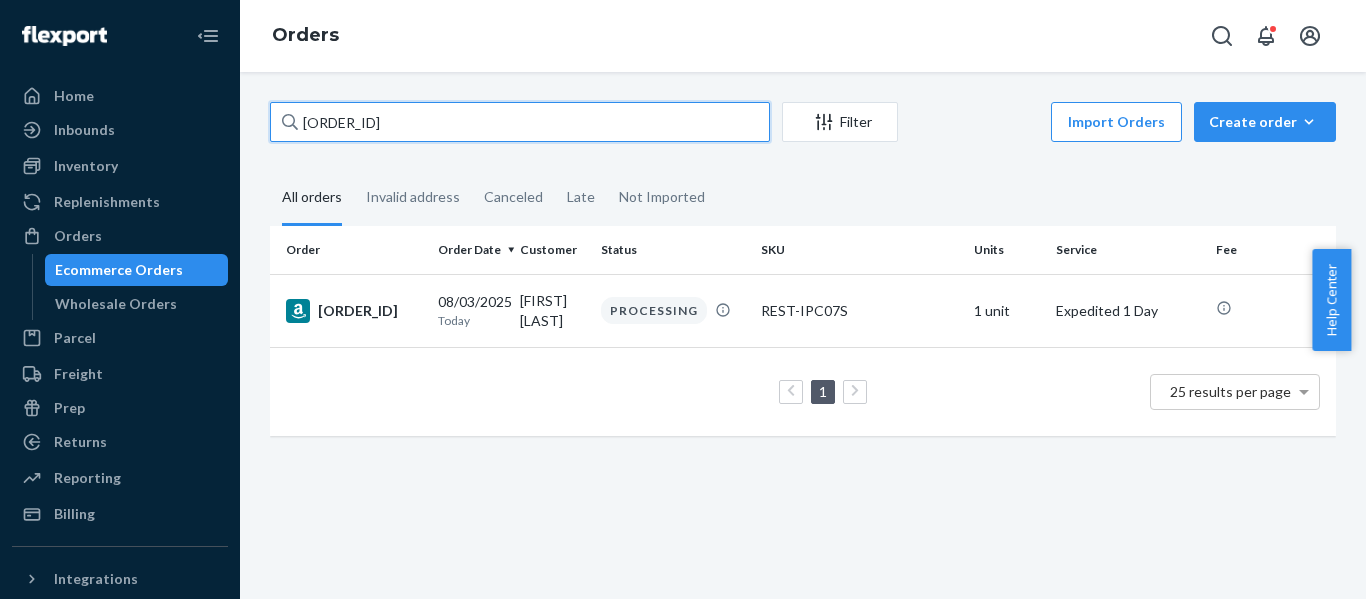 paste on "3-6641264-4501816" 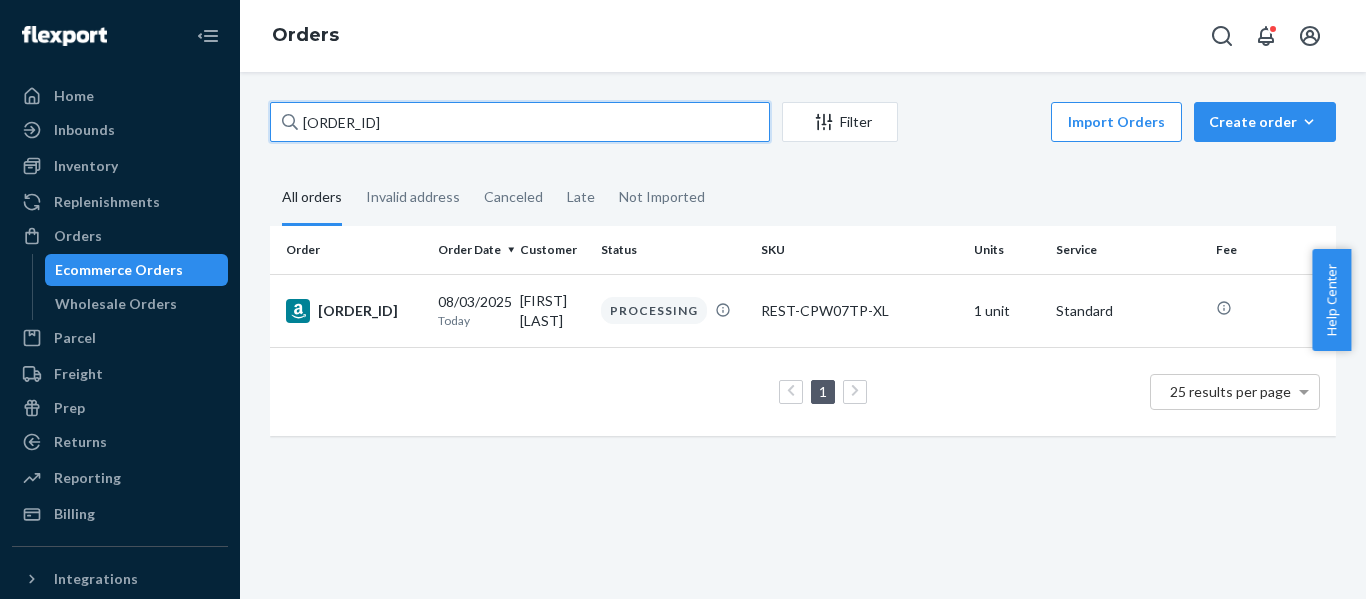 drag, startPoint x: 370, startPoint y: 120, endPoint x: -50, endPoint y: 116, distance: 420.01904 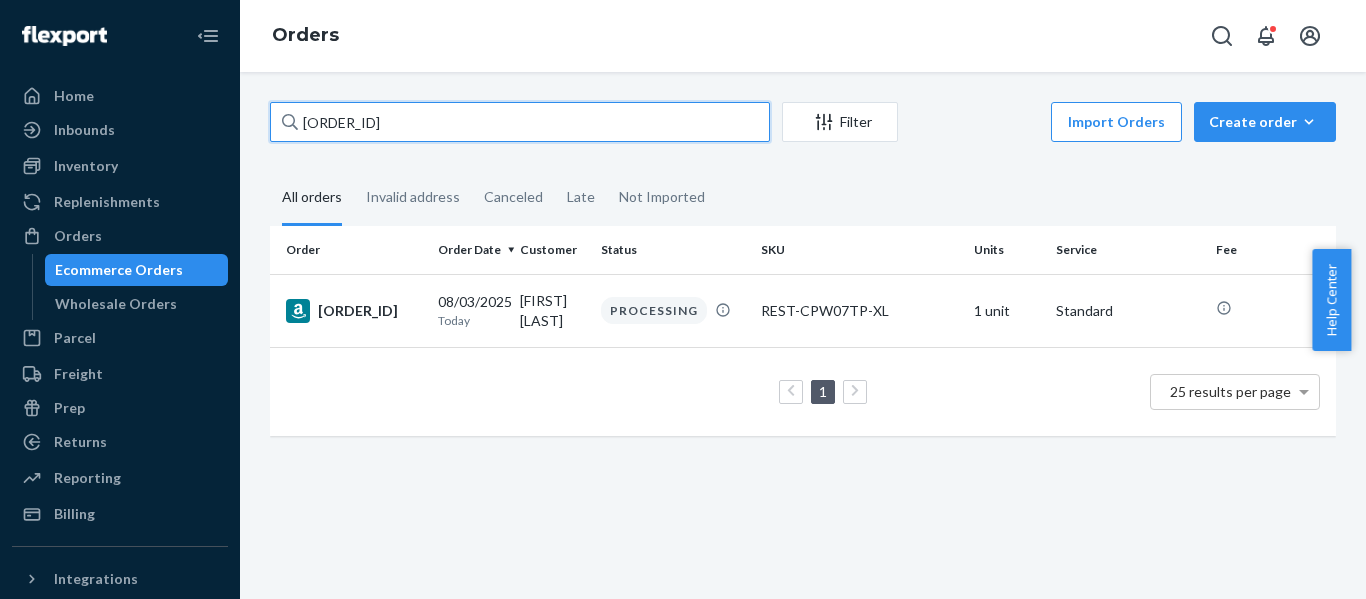 click on "Home Inbounds Shipping Plans Problems Inventory Products Replenishments Orders Ecommerce Orders Wholesale Orders Parcel Parcel orders Integrations Freight Prep Returns All Returns Settings Packages Reporting Reports Analytics Billing Integrations Add Integration Fast Tags Add Fast Tag Settings Talk to Support Help Center Give Feedback Orders 113-6641264-4501816 Filter Import Orders Create order Ecommerce order Removal order All orders Invalid address Canceled Late Not Imported Order Order Date Customer Status SKU Units Service Fee 113-6641264-4501816 08/03/2025 Today Apiyo Obala PROCESSING REST-CPW07TP-XL 1 unit Standard 1 25 results per page ×
Help Center" at bounding box center [683, 299] 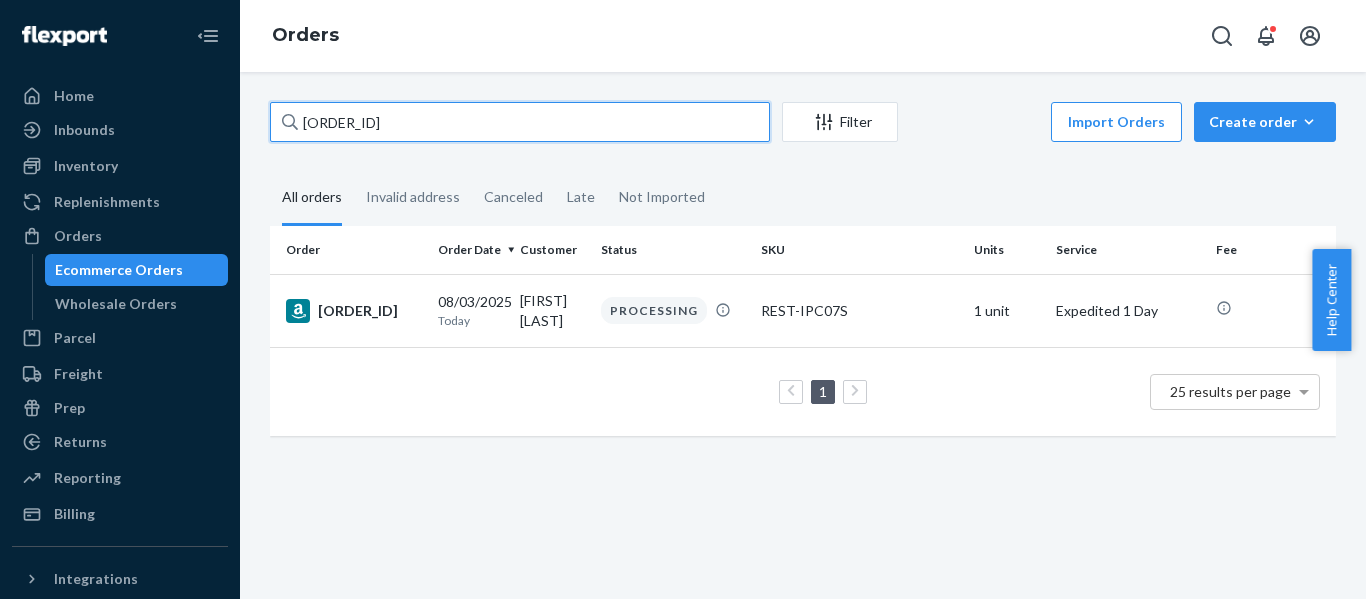 type on "113-3460973-2278600" 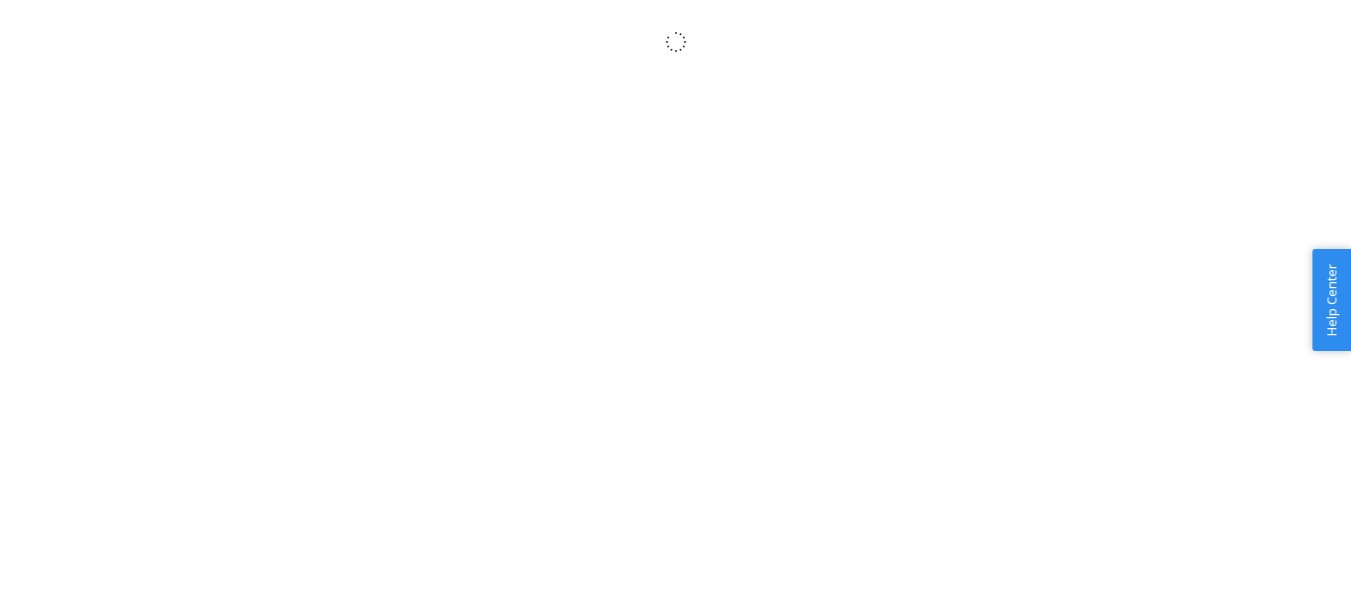 scroll, scrollTop: 0, scrollLeft: 0, axis: both 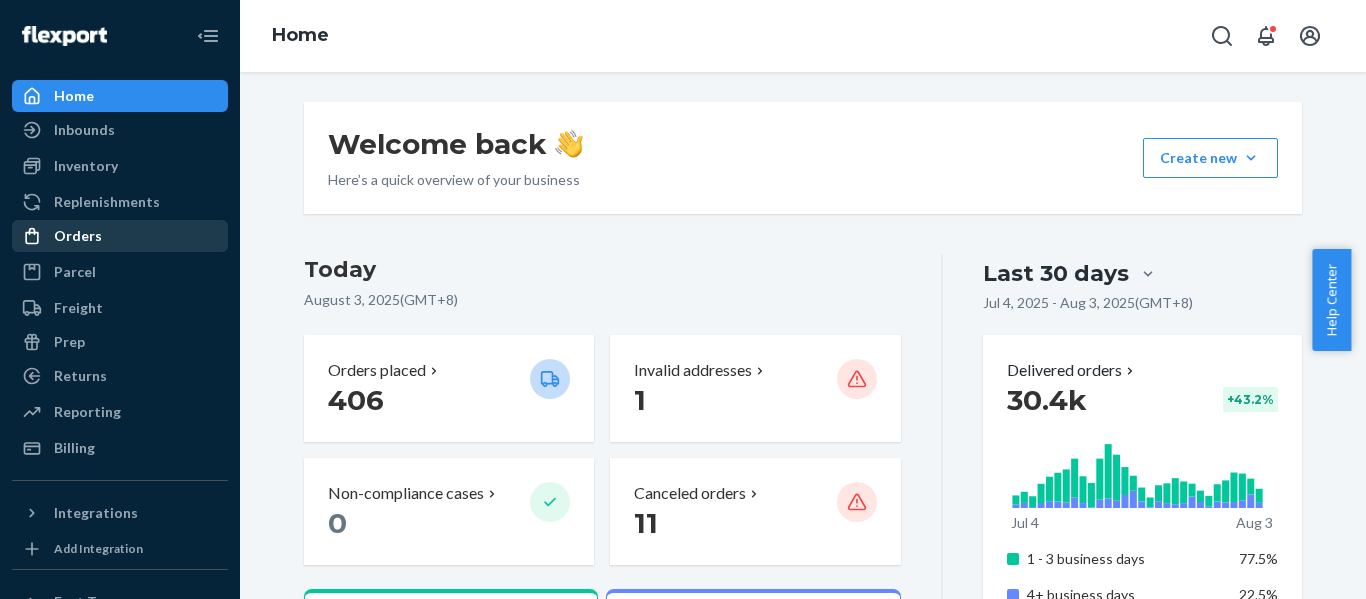 drag, startPoint x: 83, startPoint y: 236, endPoint x: 92, endPoint y: 251, distance: 17.492855 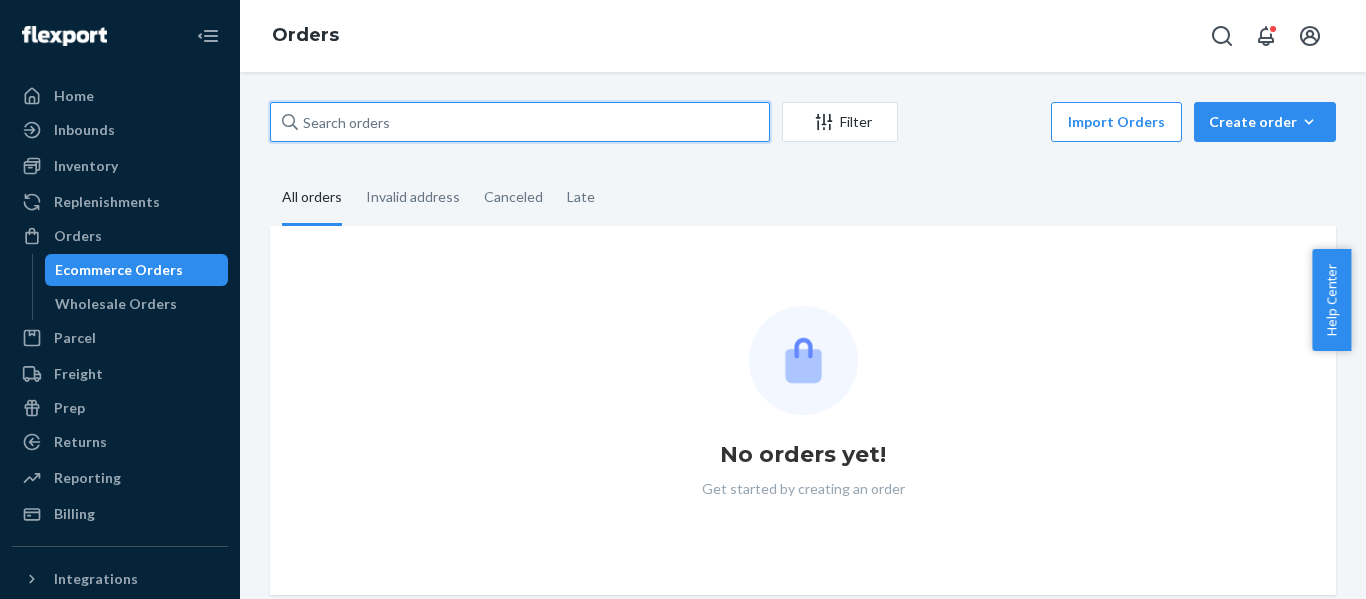click at bounding box center (520, 122) 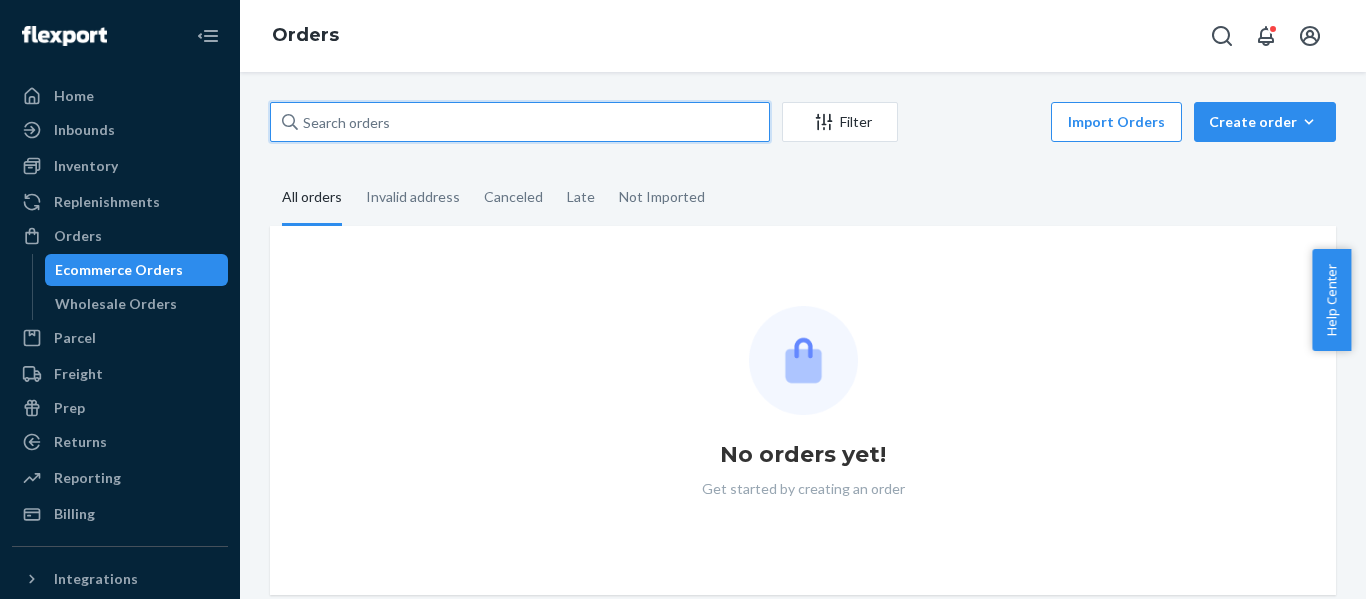 paste on "US25325087" 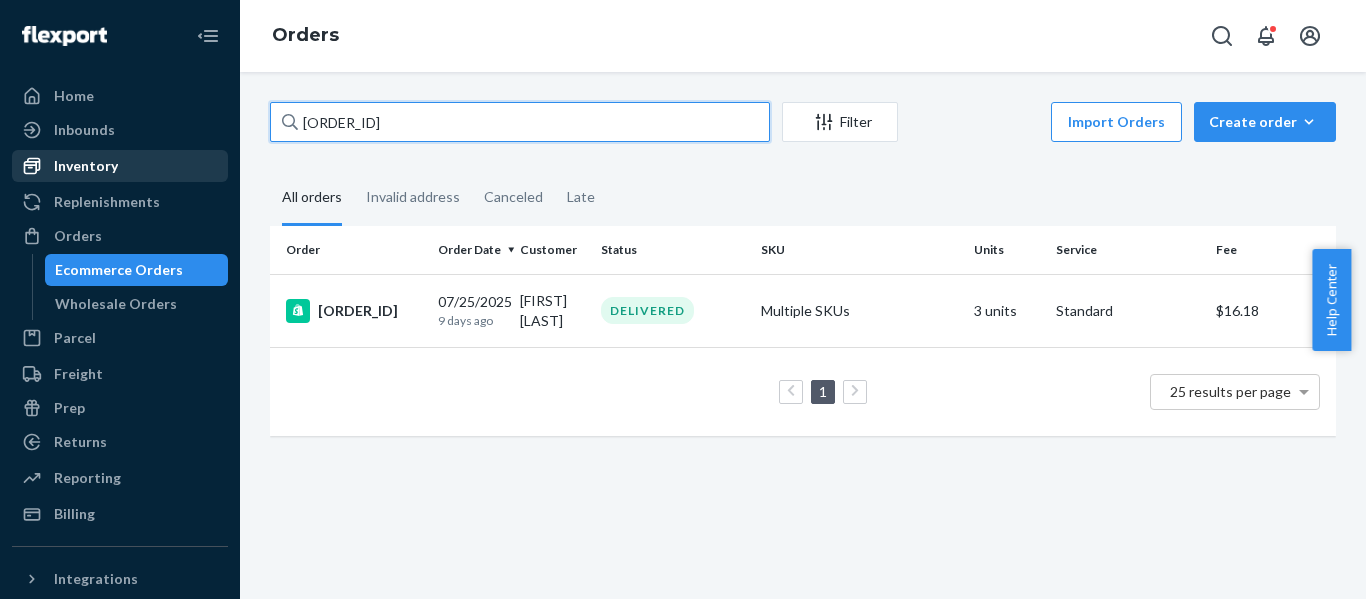 drag, startPoint x: 224, startPoint y: 143, endPoint x: 93, endPoint y: 150, distance: 131.18689 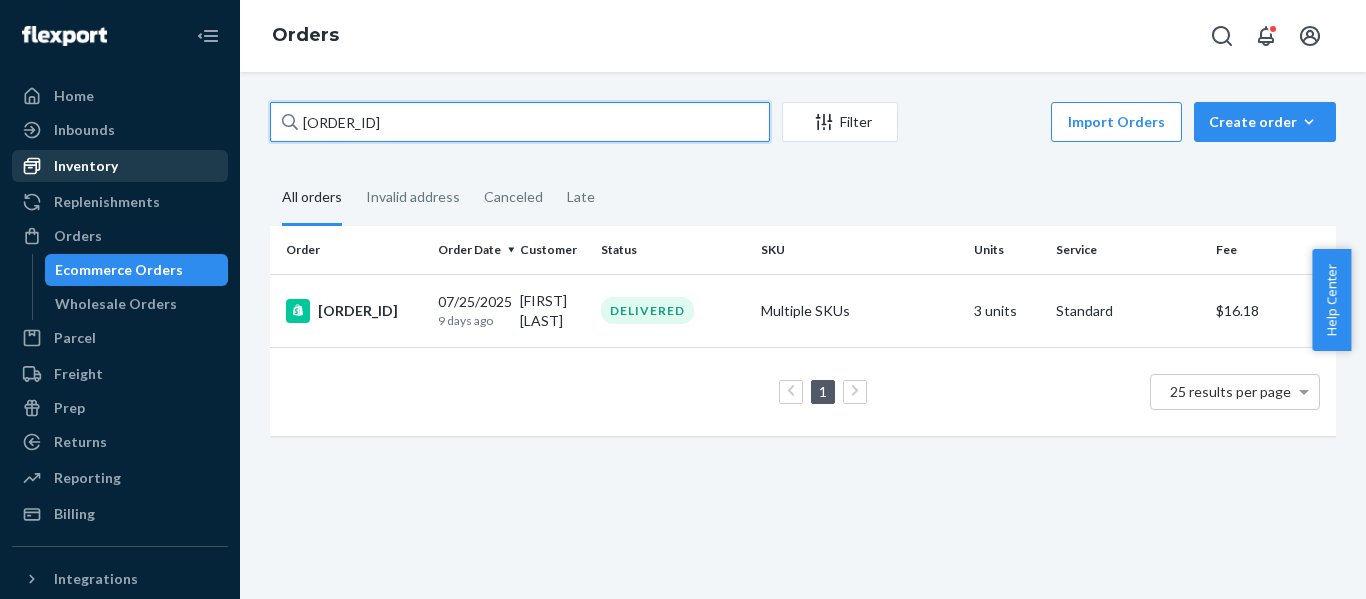 click on "Home Inbounds Shipping Plans Problems Inventory Products Replenishments Orders Ecommerce Orders Wholesale Orders Parcel Parcel orders Integrations Freight Prep Returns All Returns Settings Packages Reporting Reports Analytics Billing Integrations Add Integration Fast Tags Add Fast Tag Settings Talk to Support Help Center Give Feedback Orders US25325087 Filter Import Orders Create order Ecommerce order Removal order All orders Invalid address Canceled Late Order Order Date Customer Status SKU Units Service Fee #US25325087 07/25/2025 9 days ago Tiffany DuLaney DELIVERED Multiple SKUs 3 units Standard $16.18 1 25 results per page" at bounding box center [683, 299] 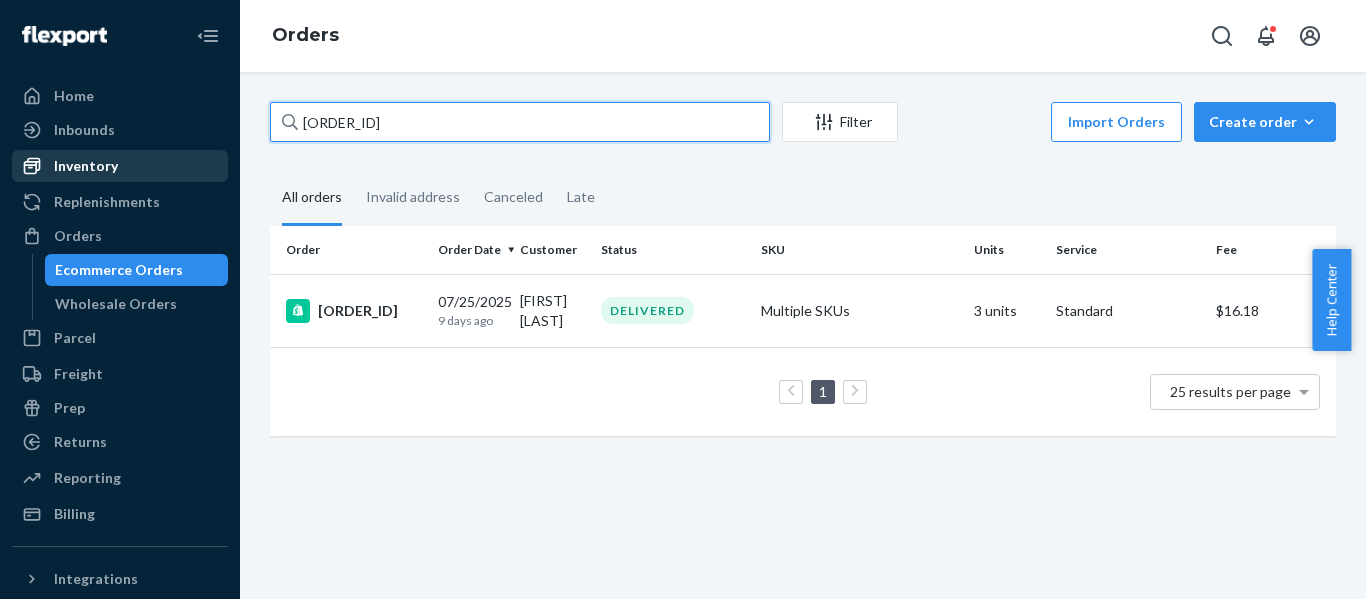 paste on "9261290304432725384743" 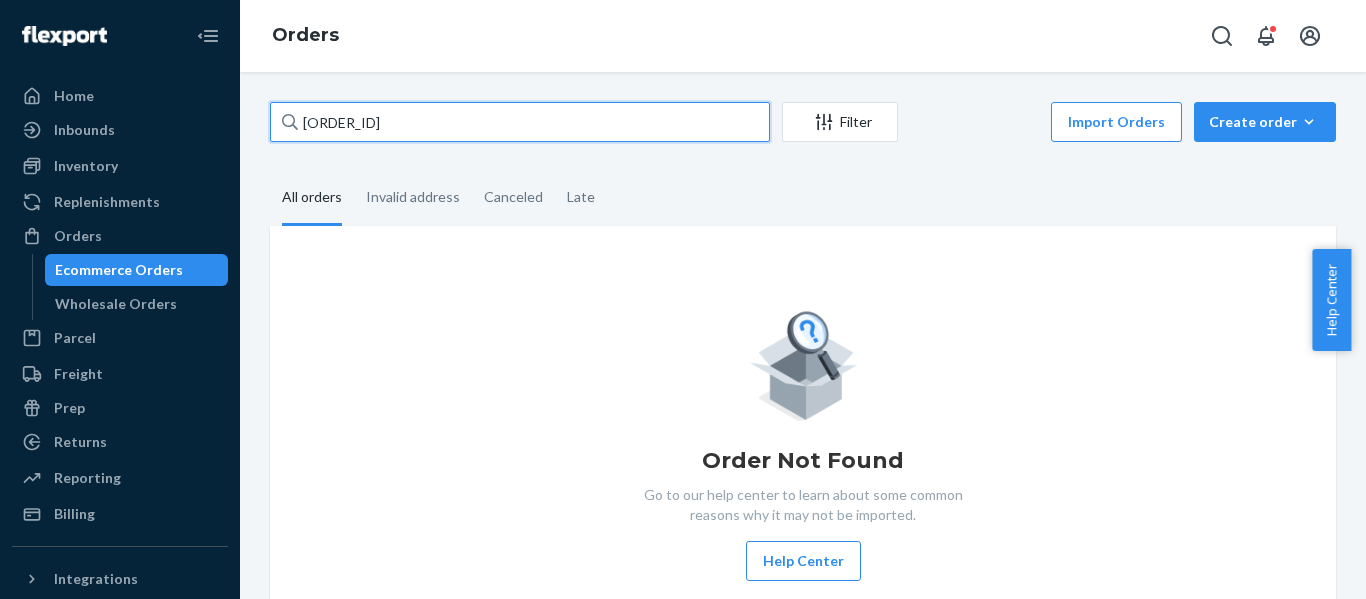 drag, startPoint x: 497, startPoint y: 130, endPoint x: -85, endPoint y: 150, distance: 582.34357 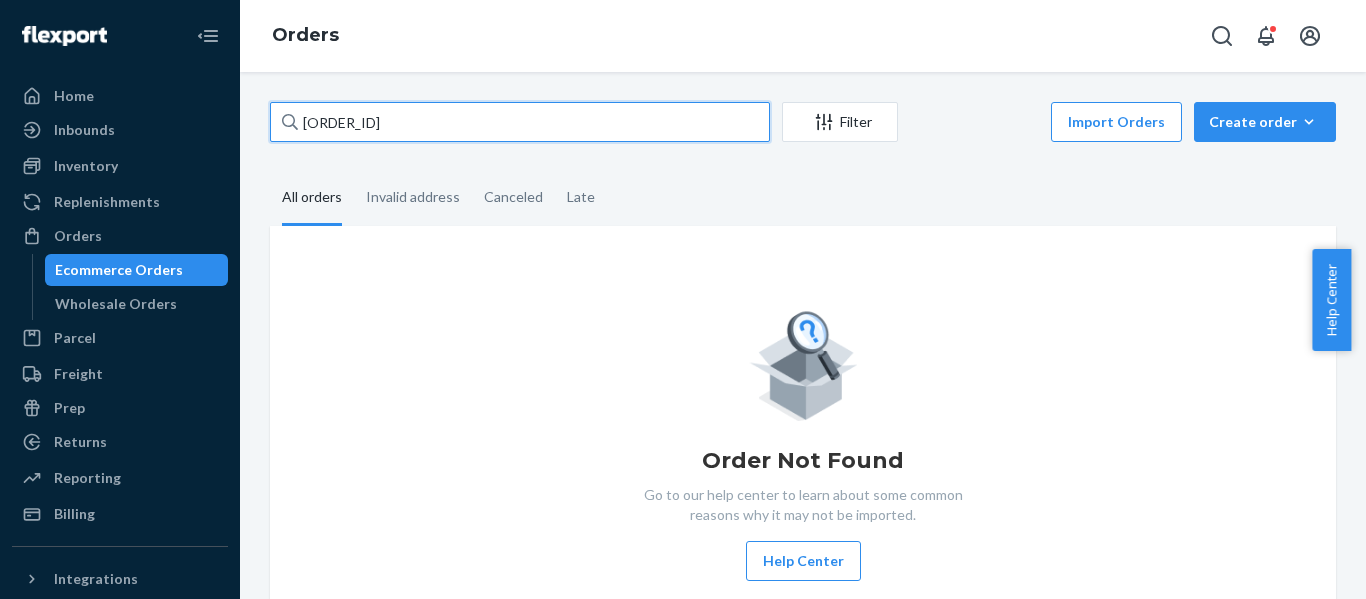 click on "Home Inbounds Shipping Plans Problems Inventory Products Replenishments Orders Ecommerce Orders Wholesale Orders Parcel Parcel orders Integrations Freight Prep Returns All Returns Settings Packages Reporting Reports Analytics Billing Integrations Add Integration Fast Tags Add Fast Tag Settings Talk to Support Help Center Give Feedback Orders 9261290304432725384743 Filter Import Orders Create order Ecommerce order Removal order All orders Invalid address Canceled Late Order Not Found Go to our help center to learn about some common reasons why it may not be imported. Help Center ×
Help Center
Username" at bounding box center [683, 299] 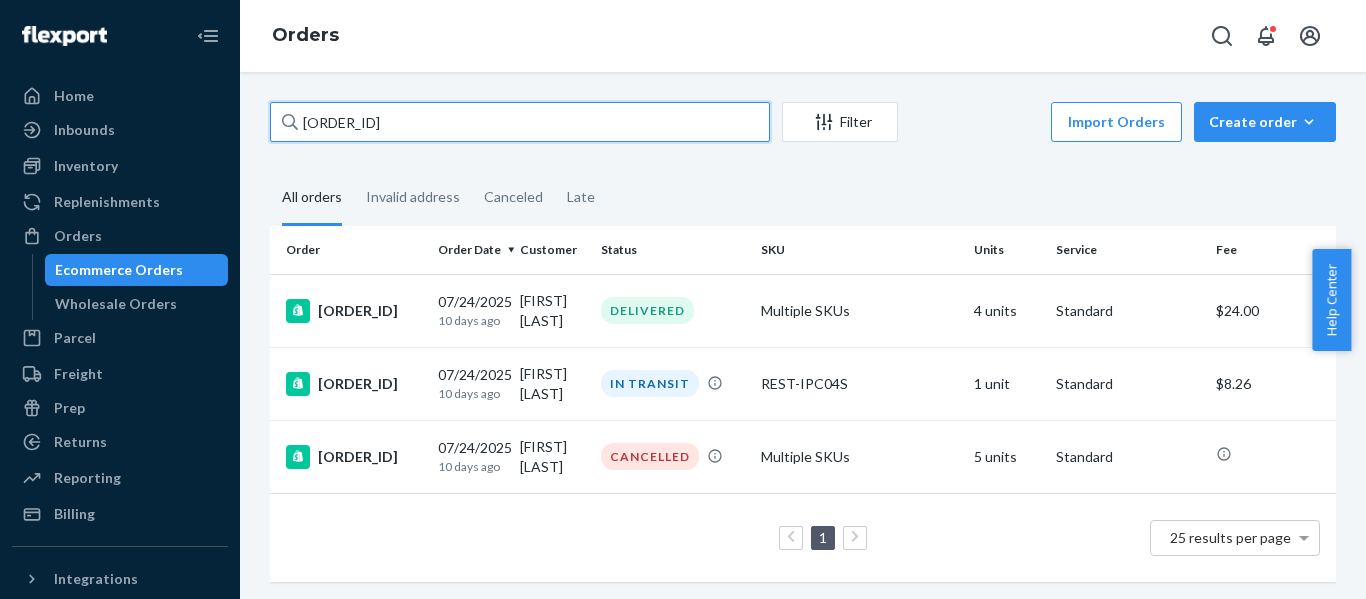 drag, startPoint x: 455, startPoint y: 125, endPoint x: -157, endPoint y: 123, distance: 612.0033 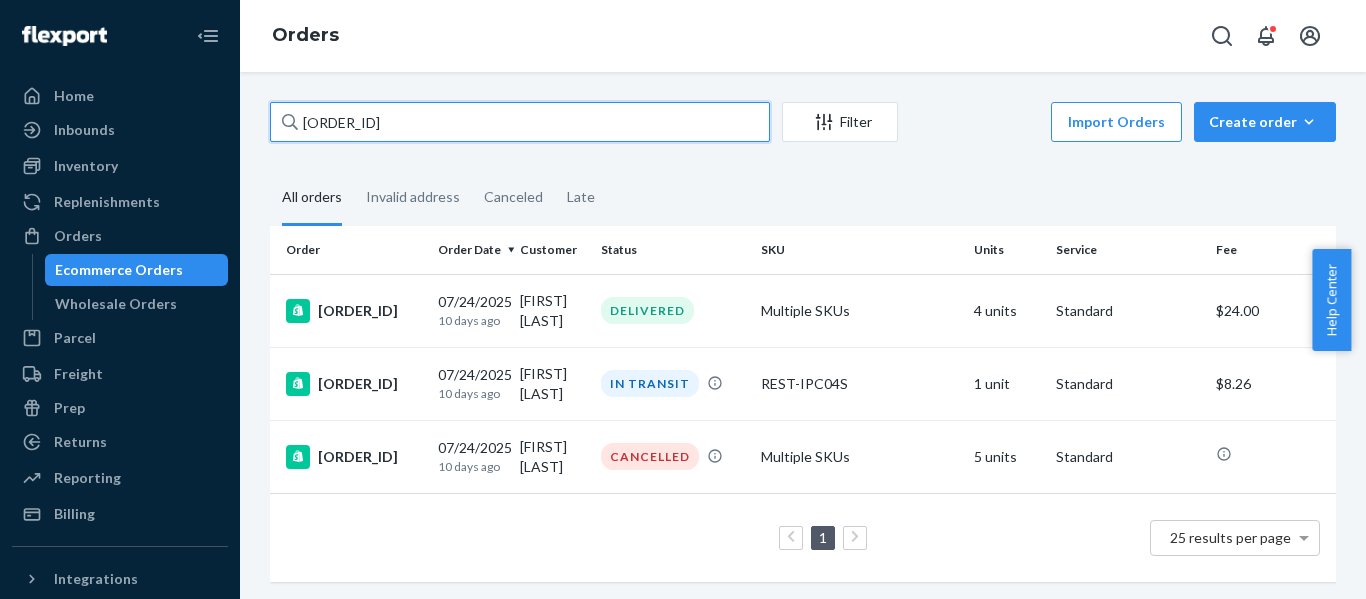 paste on "2631833" 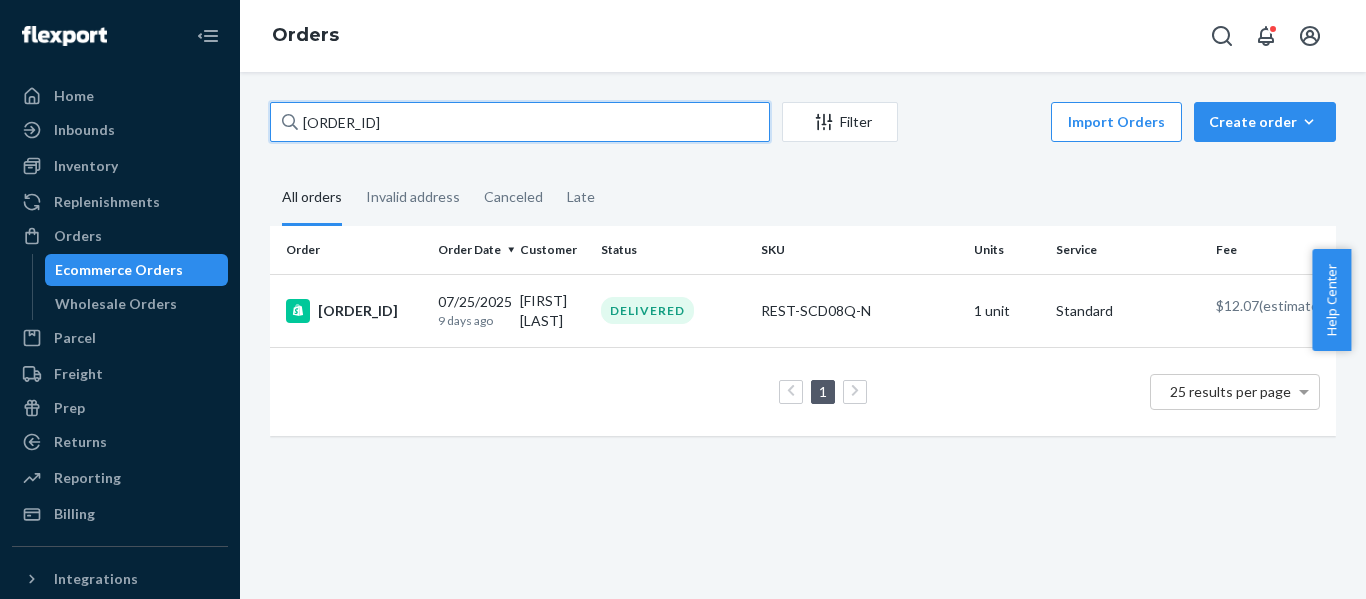 type on "PD2631833" 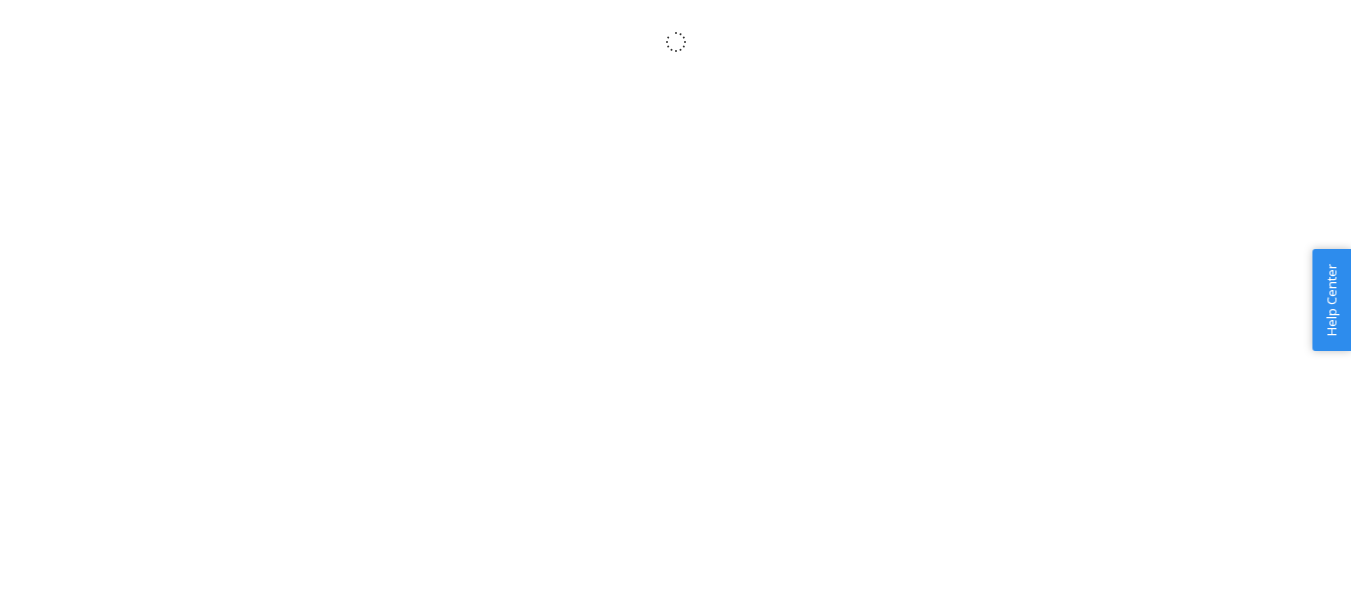 scroll, scrollTop: 0, scrollLeft: 0, axis: both 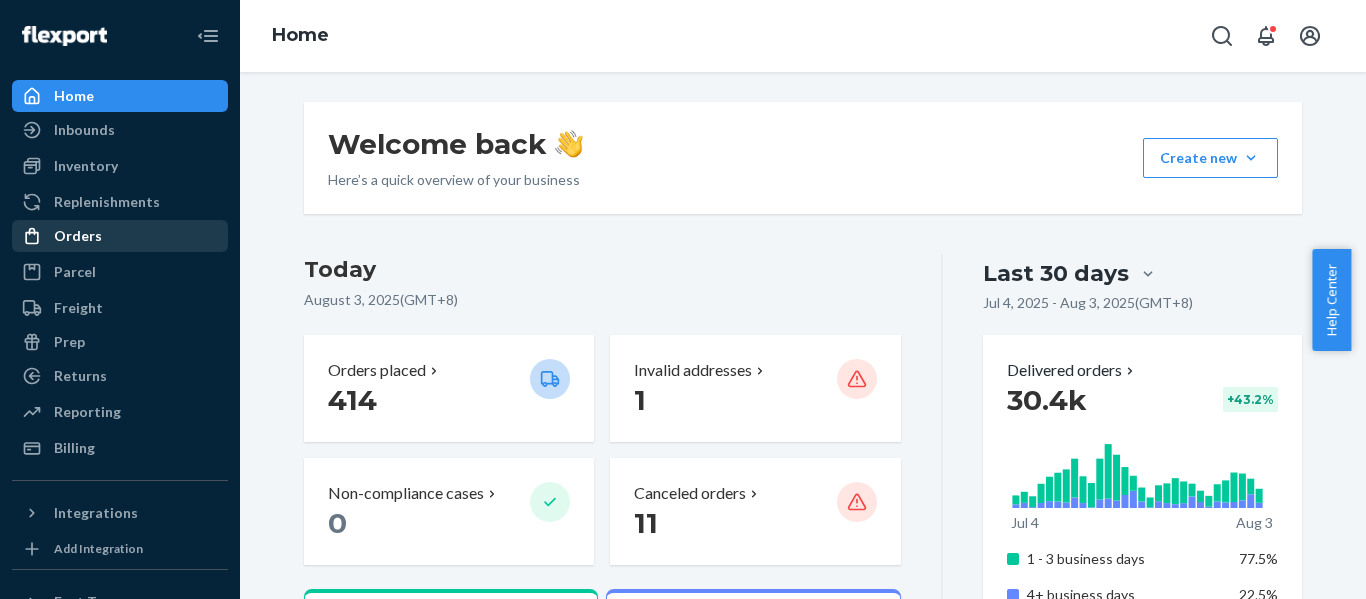 click on "Orders" at bounding box center [78, 236] 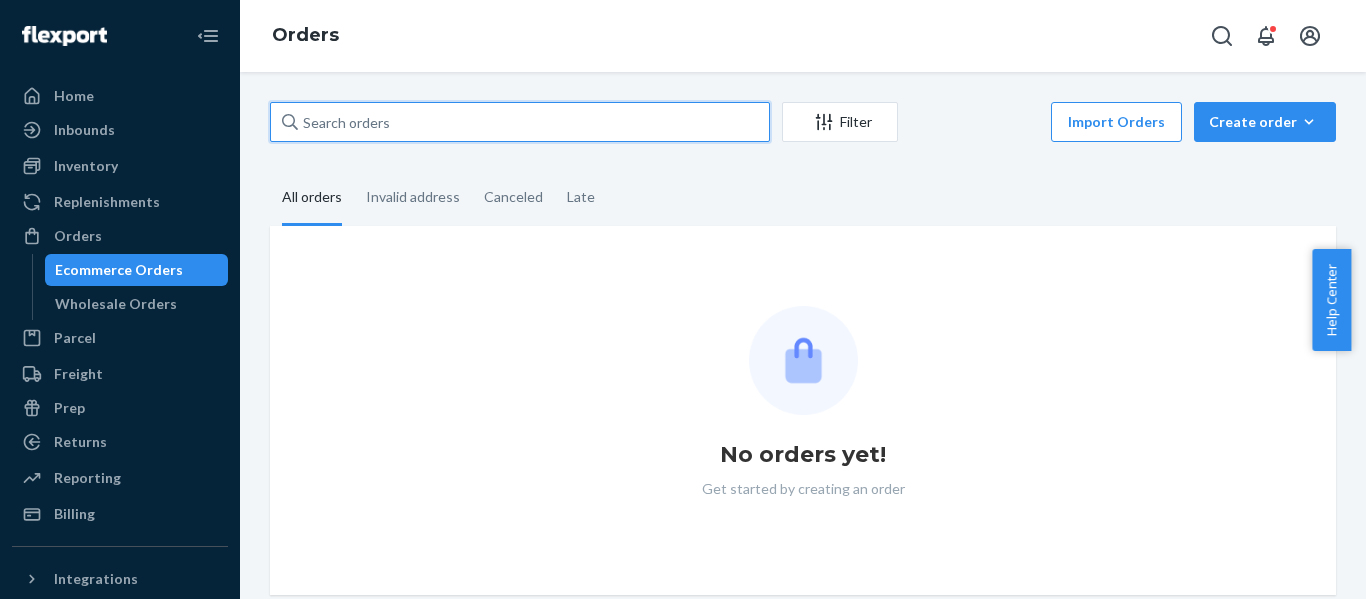 click at bounding box center [520, 122] 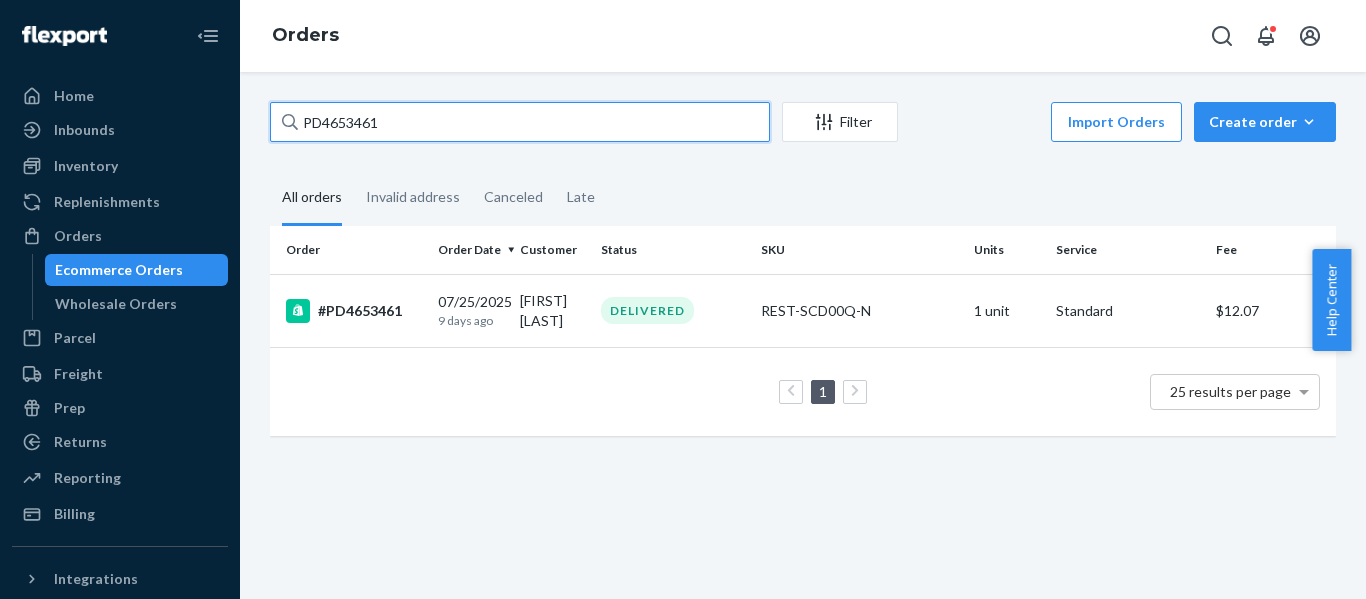 type on "PD4653461" 